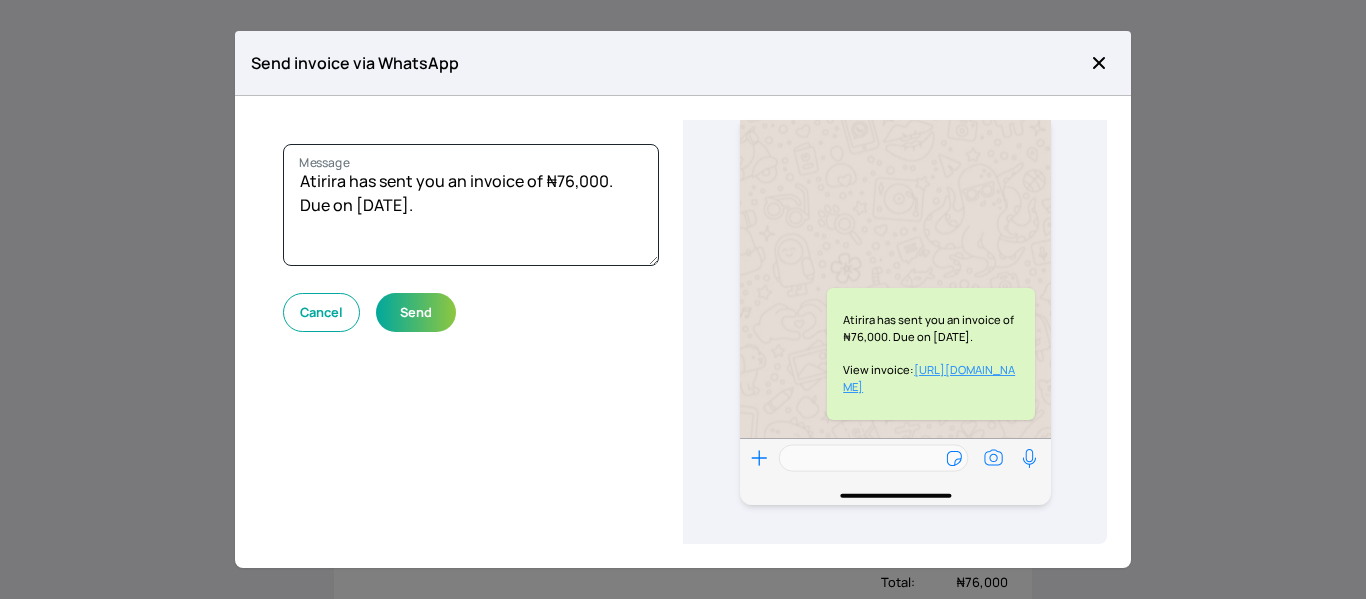 scroll, scrollTop: 0, scrollLeft: 0, axis: both 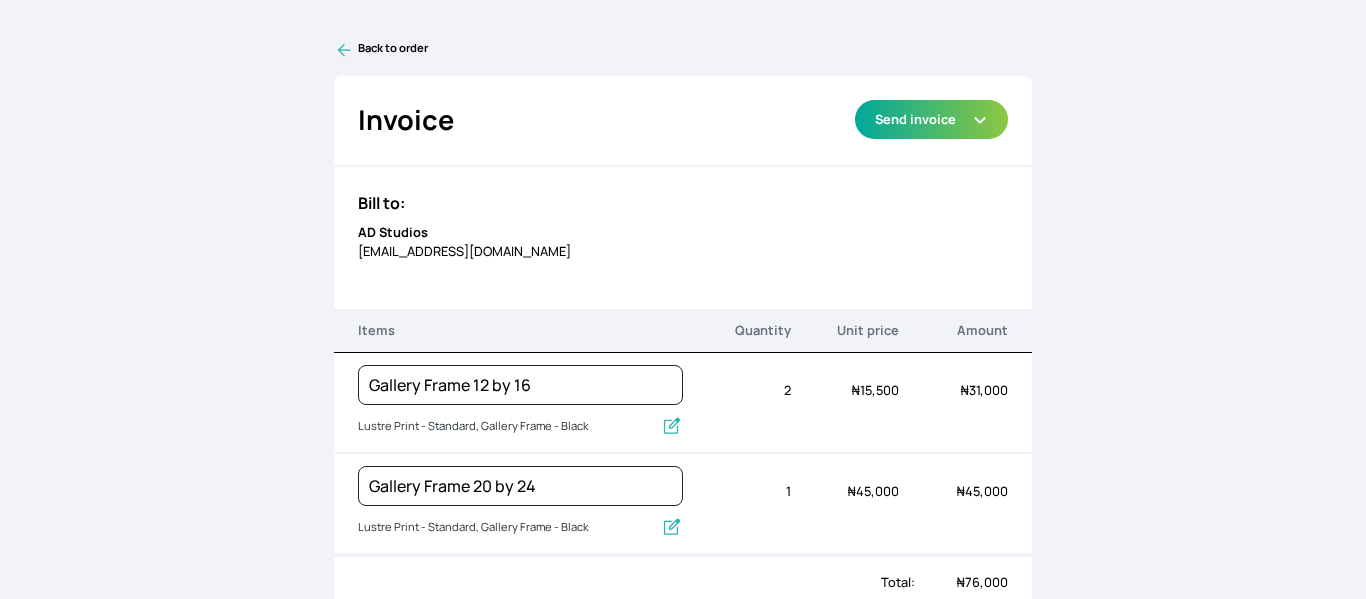 click 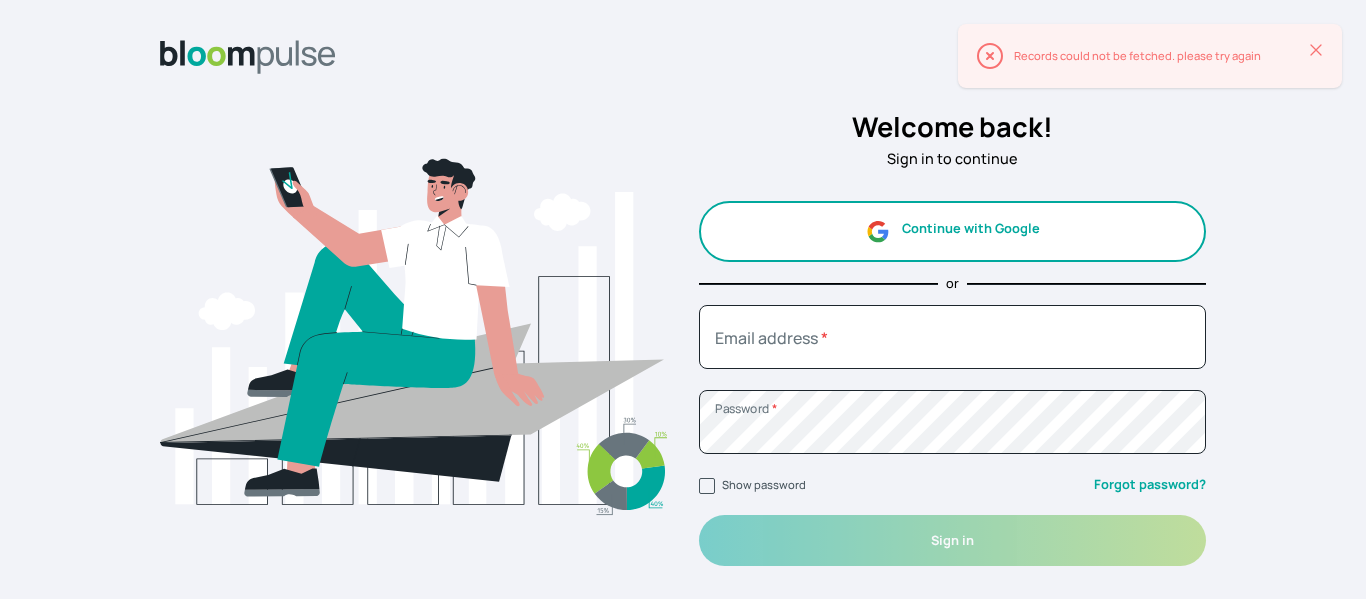 scroll, scrollTop: 0, scrollLeft: 0, axis: both 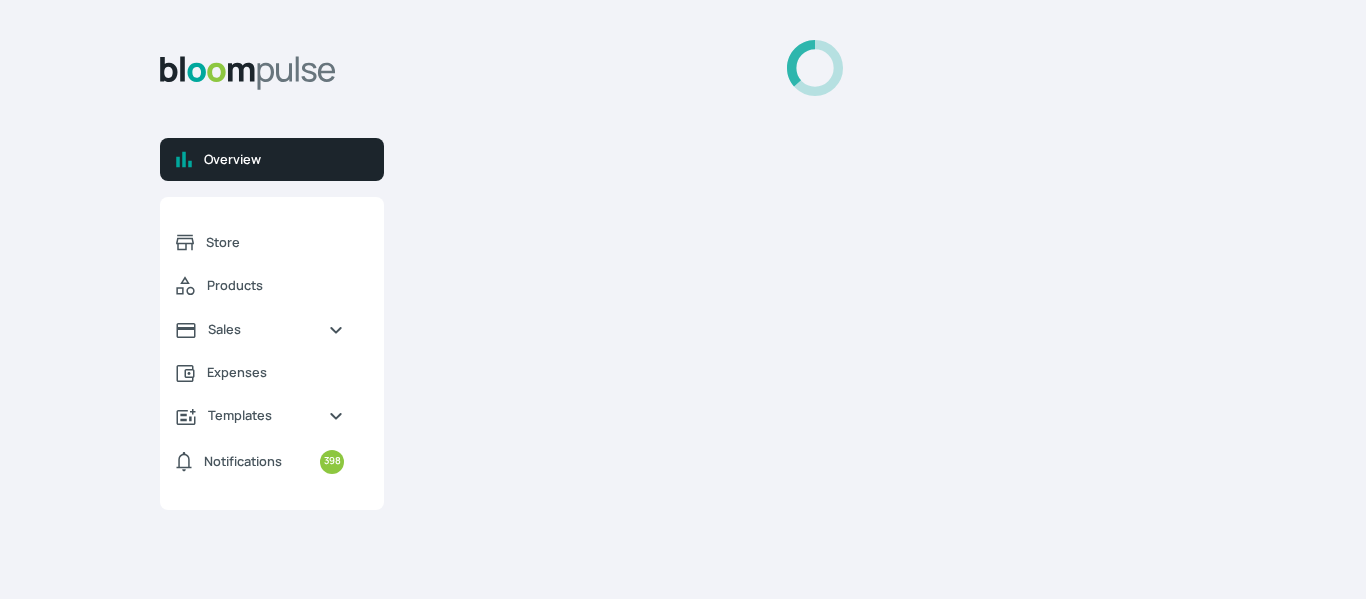 select on "2025" 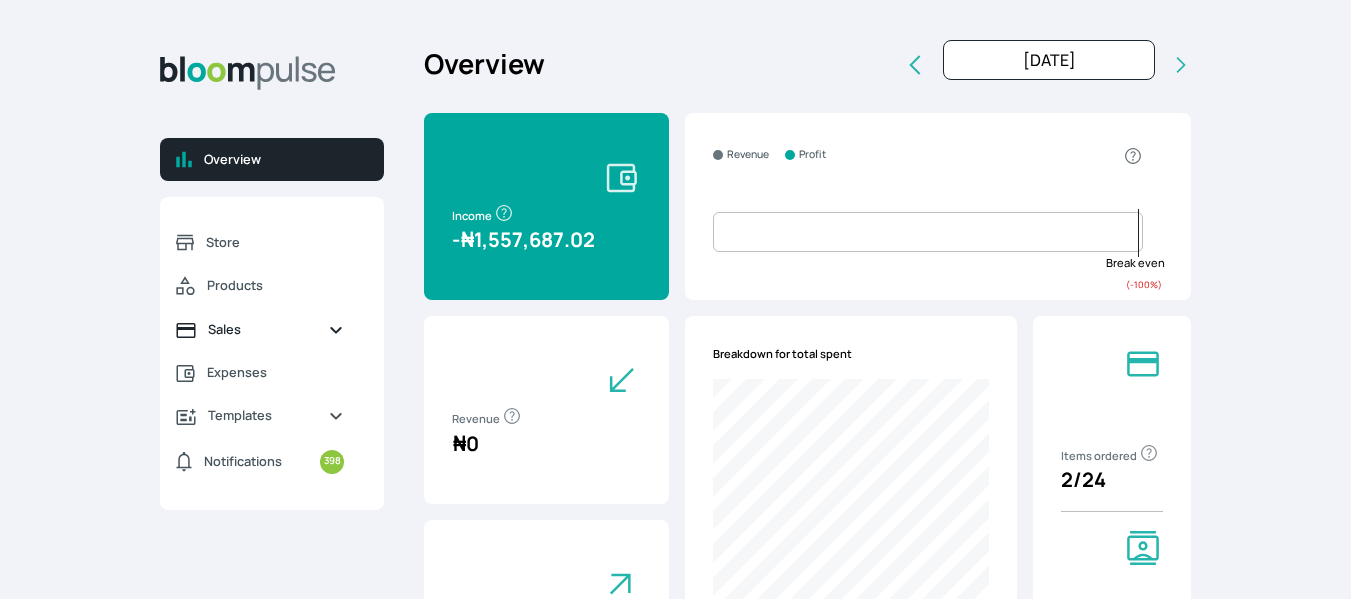 click on "Sales" at bounding box center [260, 329] 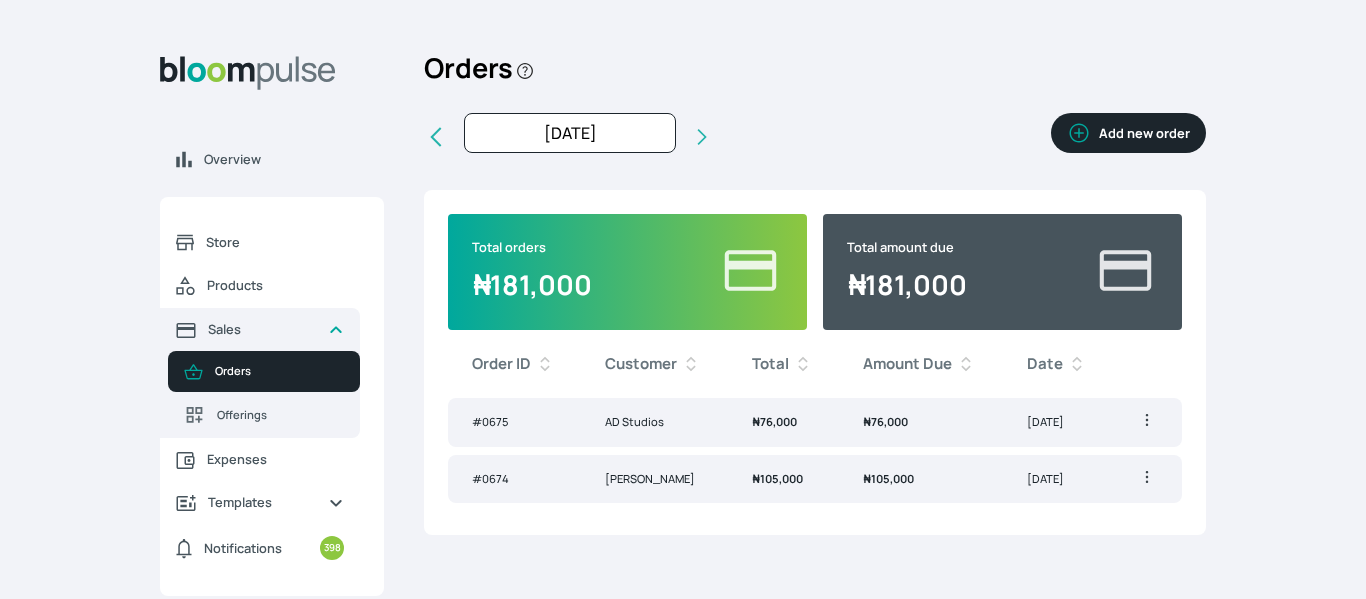 click on "AD Studios" at bounding box center (654, 422) 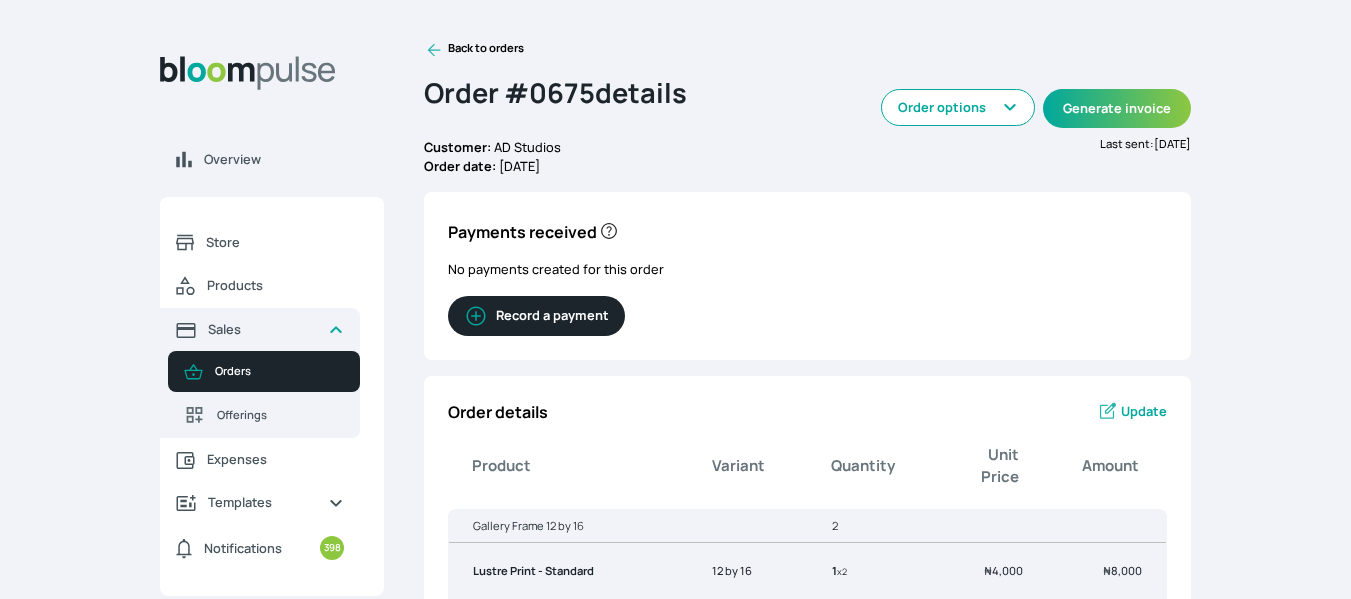 click on "Record a payment" at bounding box center (536, 316) 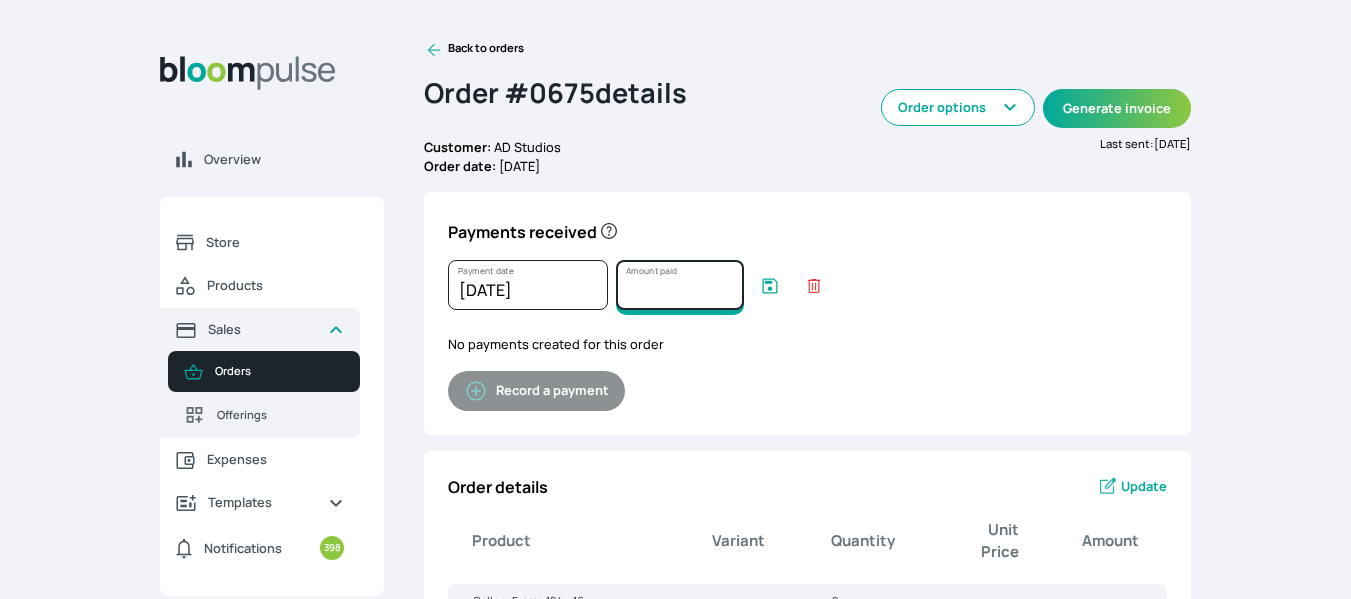 click on "Amount paid" at bounding box center [680, 285] 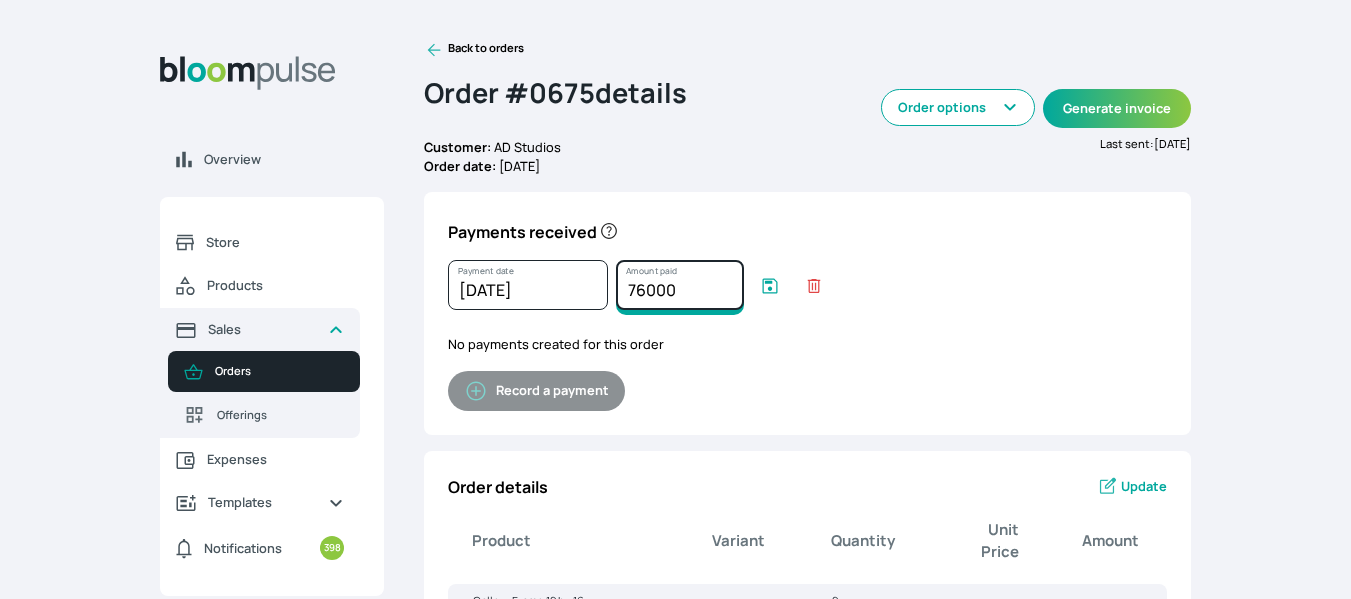 type on "76000" 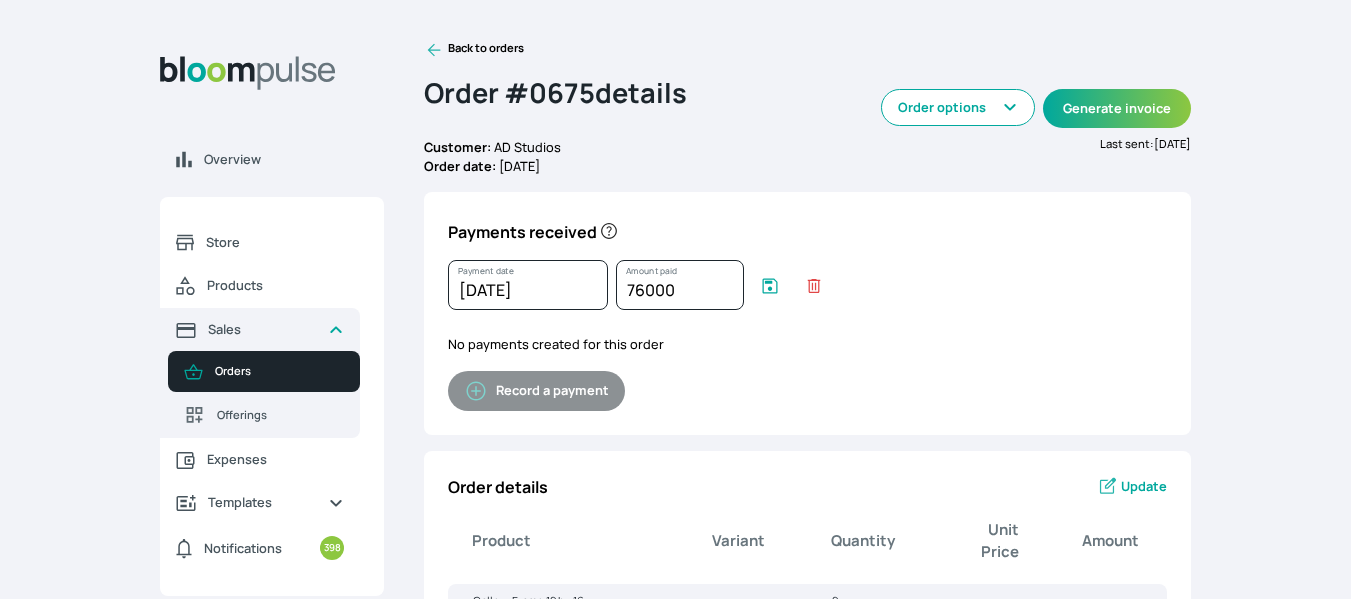 click 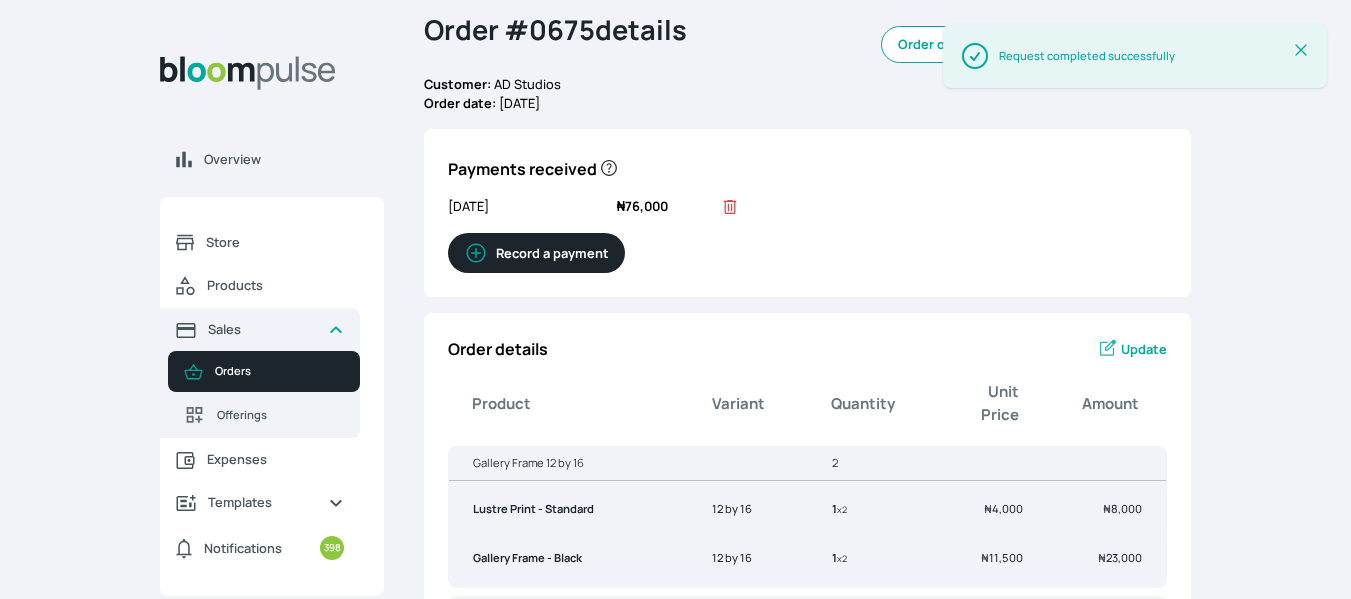 scroll, scrollTop: 0, scrollLeft: 0, axis: both 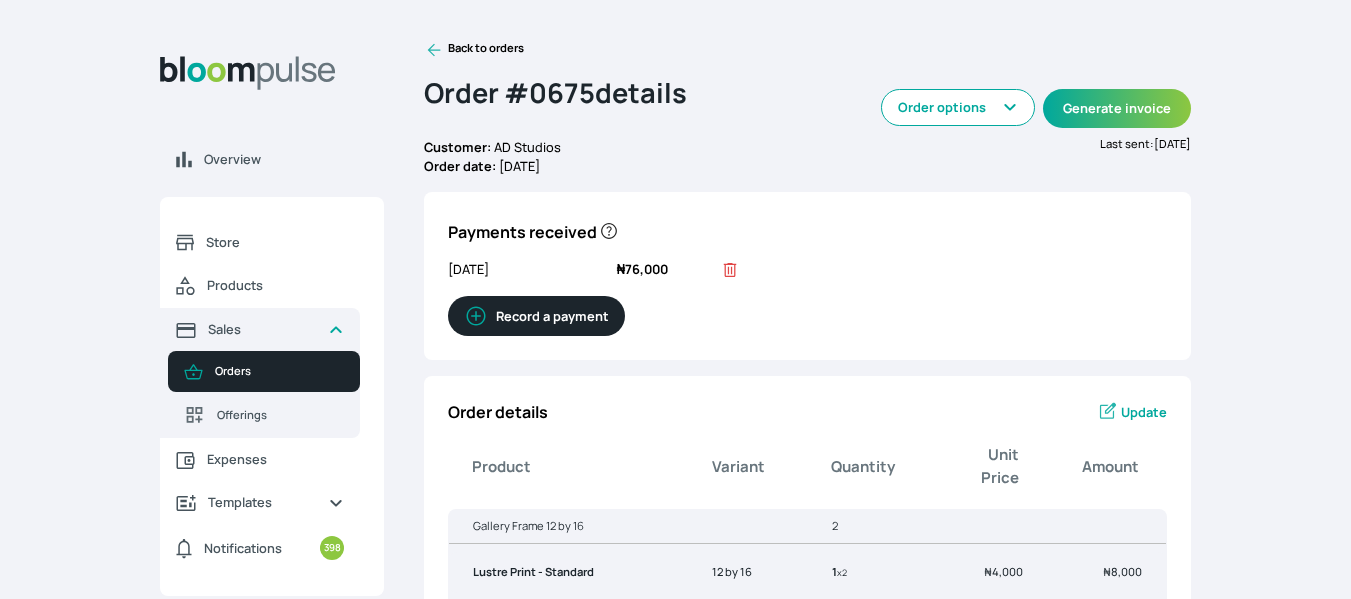 click 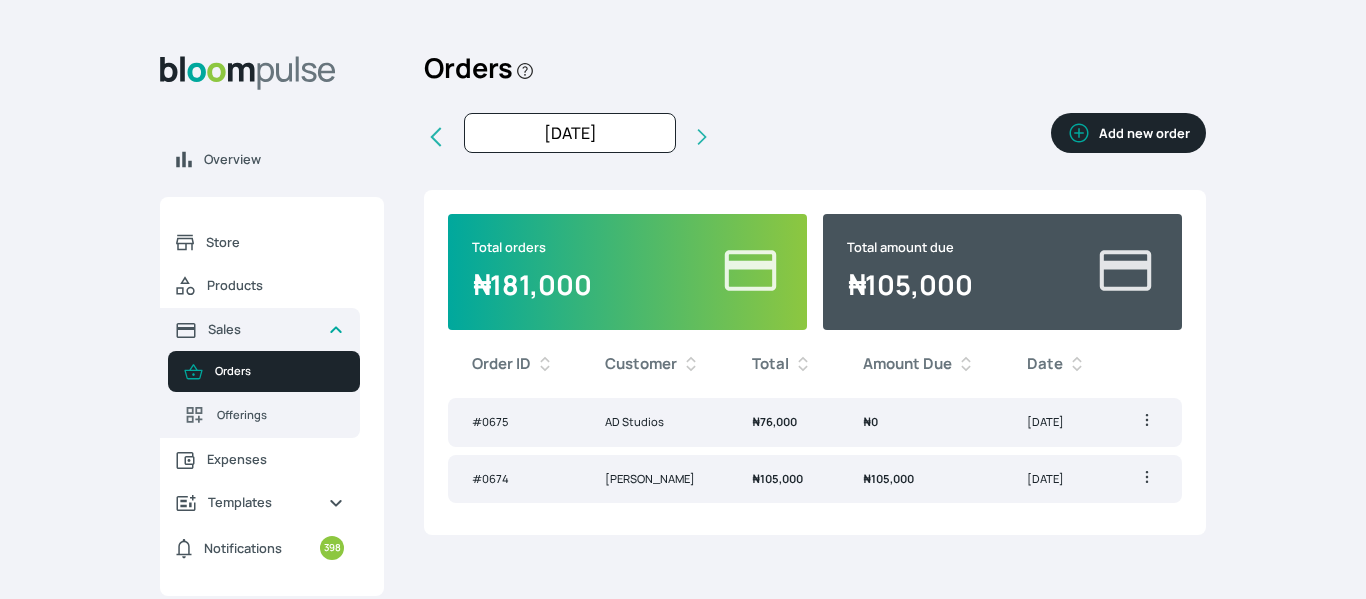 click on "Add new order" at bounding box center (1128, 133) 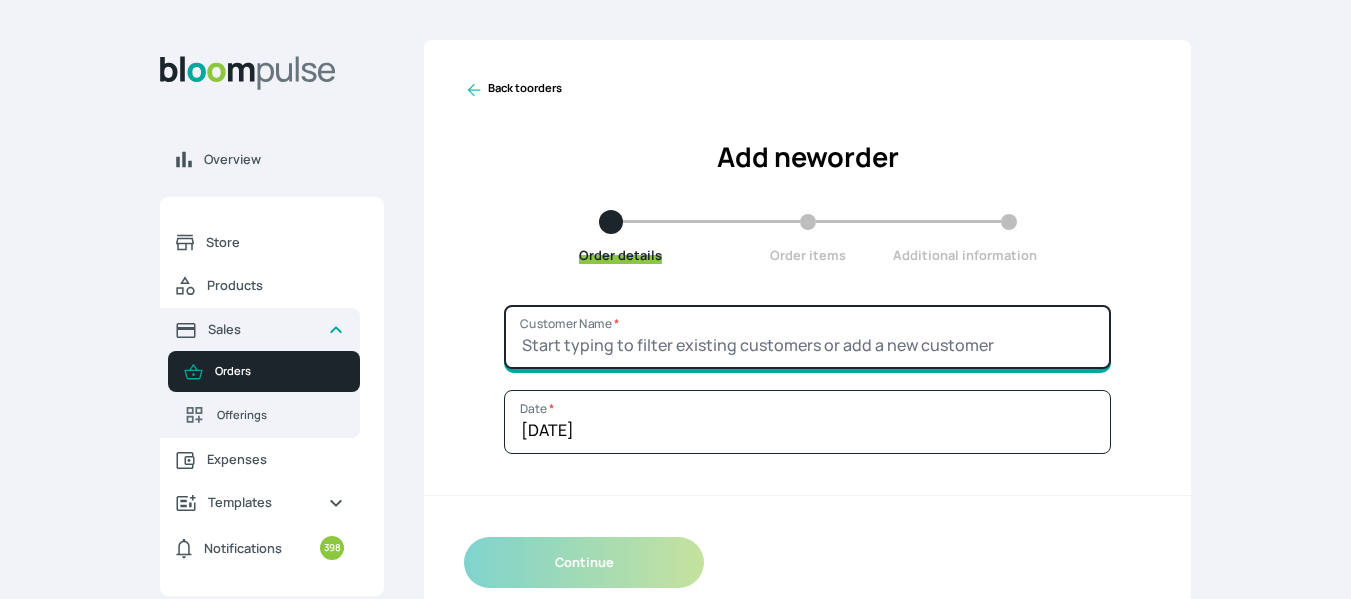 click on "Customer Name    *" at bounding box center (807, 337) 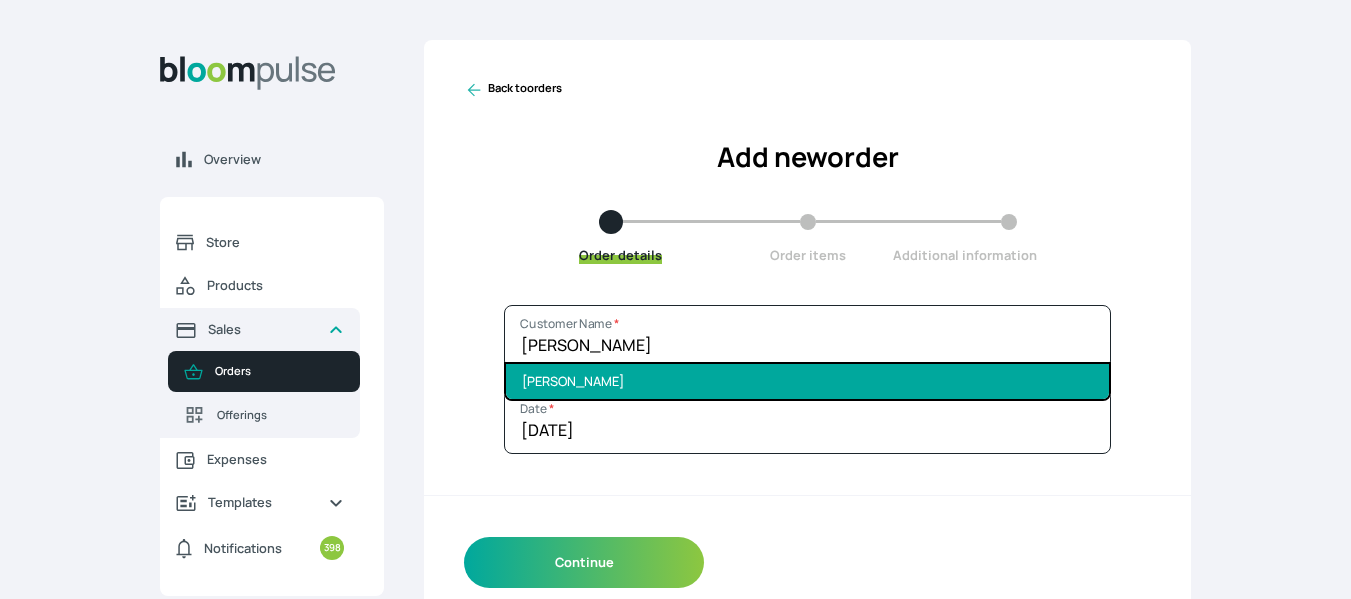 click on "[PERSON_NAME]" at bounding box center [807, 381] 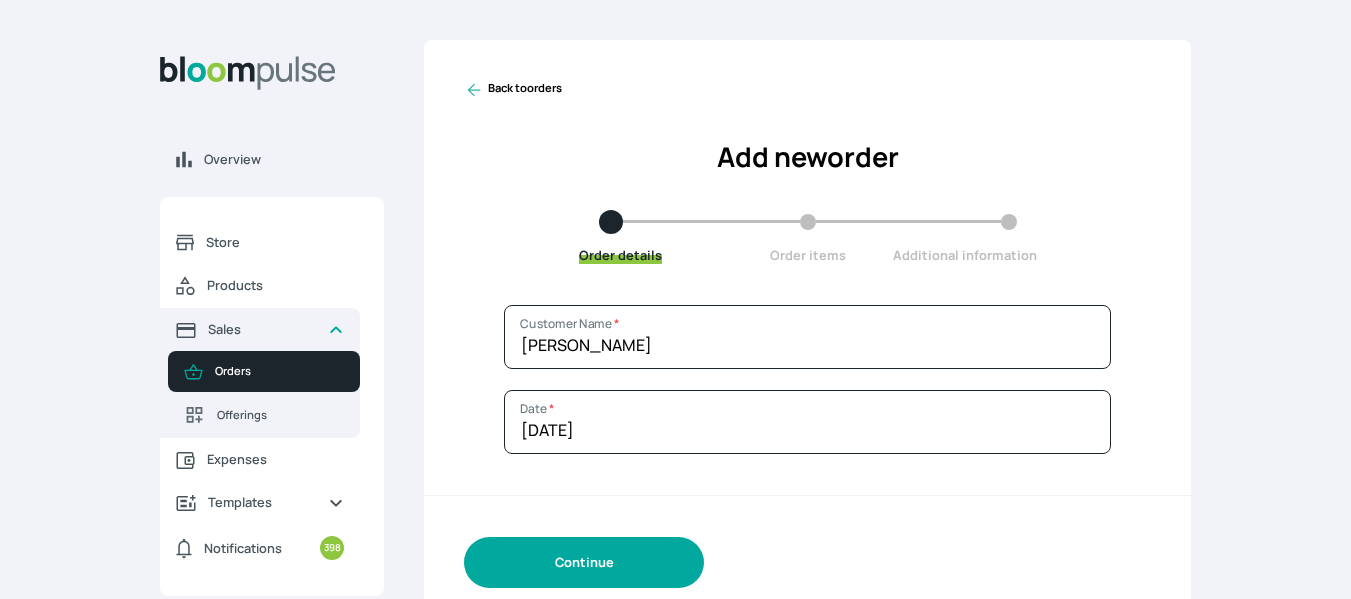 click on "Continue" at bounding box center (584, 562) 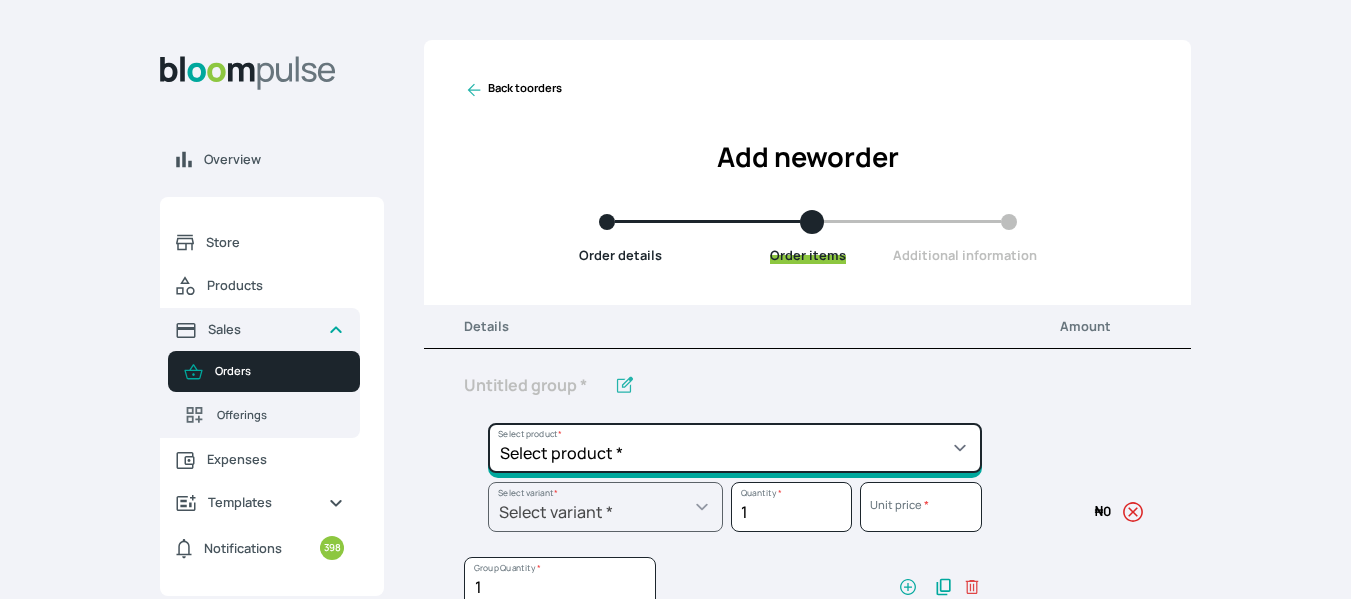 click on "Select product * Big Frame (Black) Canvas Print Canvas Print - Standard Canvas Stretching Certificate Printing Dry Mount Lamination Express Order Floating Frame Foam board mount with Matting Folio Box Frame Bracing Frame Stand Gallery Frame - Black Gallery Frame - Brown Gallery Frame - Cream Gallery Frame - White Gallery Rental Lustre Print - PRO Lustre Print - Standard Photowood Print Lamination Slim Gallery Frame - Black White Matting White Mount Board 5mm Wooden Frame" at bounding box center [735, 448] 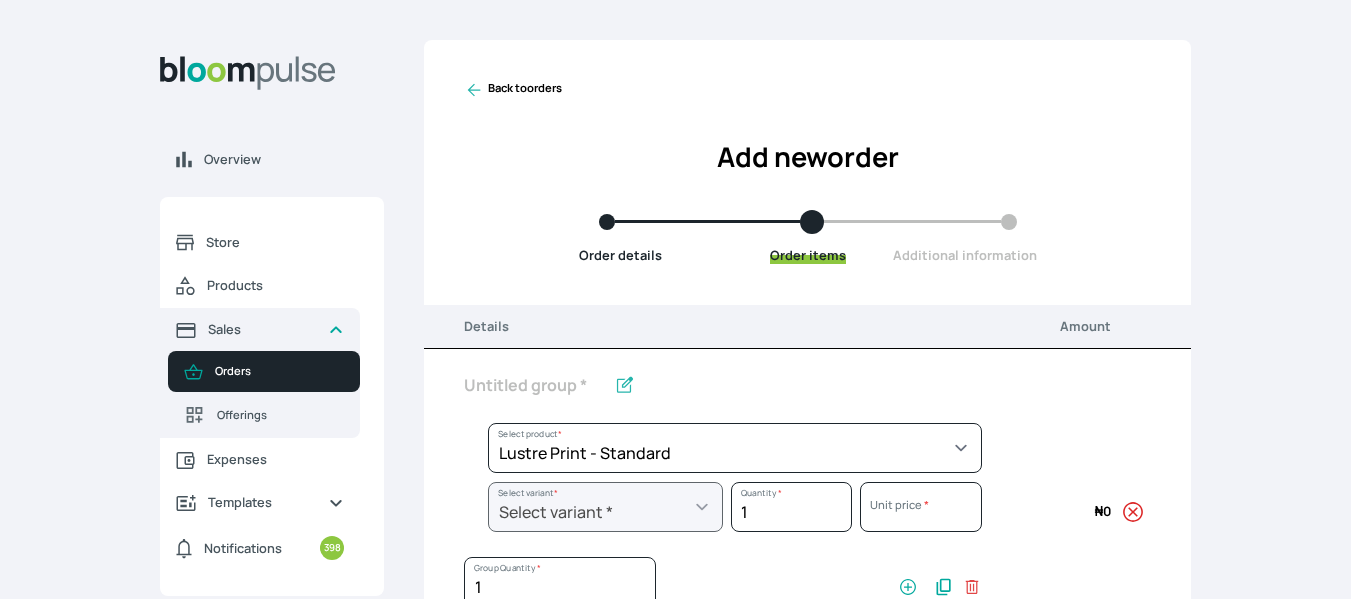 select on "a9f19bd2-f1a8-4b74-ae51-3a75659f3a28" 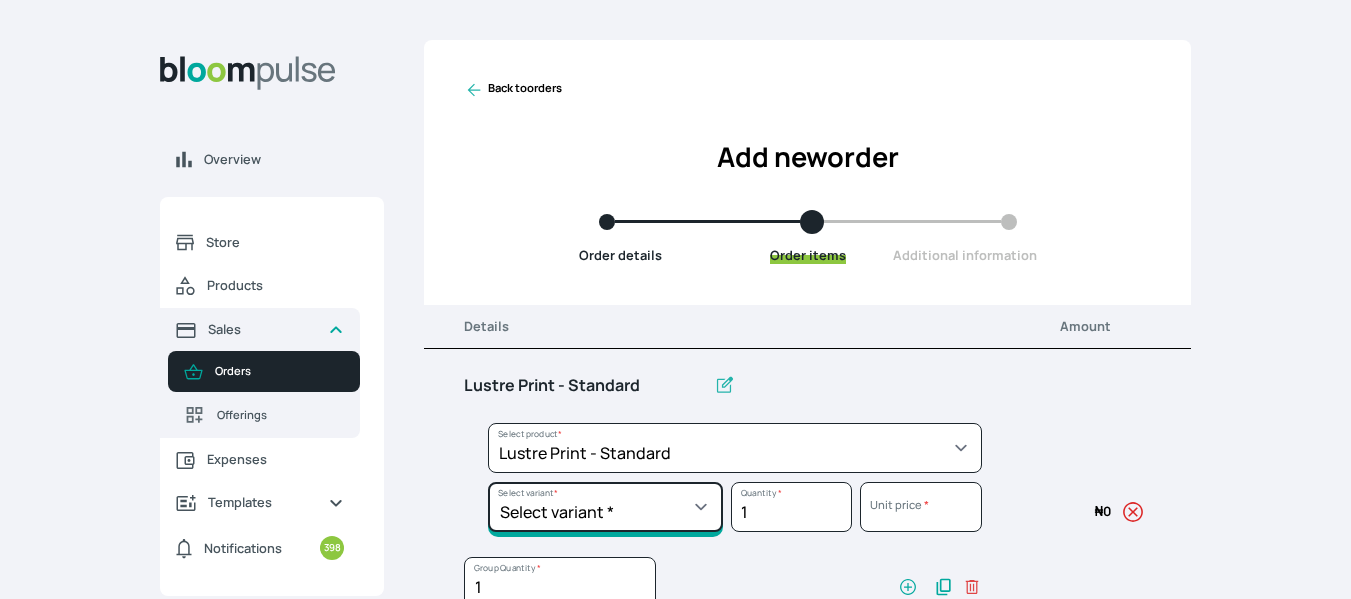 click on "Select variant * 10 by 10 10 by 12 10 by 15 10 by 16 11 by 12 11 by 14 11.7 by 16.5 12 by 12 12 by 13 12 by 14 12 by 15 12 by 16 12 by 18 12 by 20 14 by 18 14 by 20 14 by 24 14 by 8 16 by 16 16 by 20 16 by 22 16 by 24 16 by 29 18 by 18 18 by 22 18 by 24 18 by 26 18 by 27 18 x 28 2.5 by 3.5 20 by 20 20 by 24 20 by 25 20 by 26 20 by 28 20 by 30 20 by 36 20 by 40 22 by 28 24 by 30 24 by 34 24 by 36 24 by 40 24 by 6 26 by 28 26 by 36 26 by 38 27 by 39 27 by 48 28 by 52 3 by 8 30 by 36 30 by 40 30 by 60 32 by 48 33 by 45 36 by 44 36 by 48 39 by 47 4 by 4 40 by 50 41 by 48 48 by 72 5 by 7 50 by 70 51 by 34 6 by 7 6 by 8 72 by 36 8 by 10 8 by 12 8 by 15 8.3 by 11.7 9 by 7" at bounding box center [605, 507] 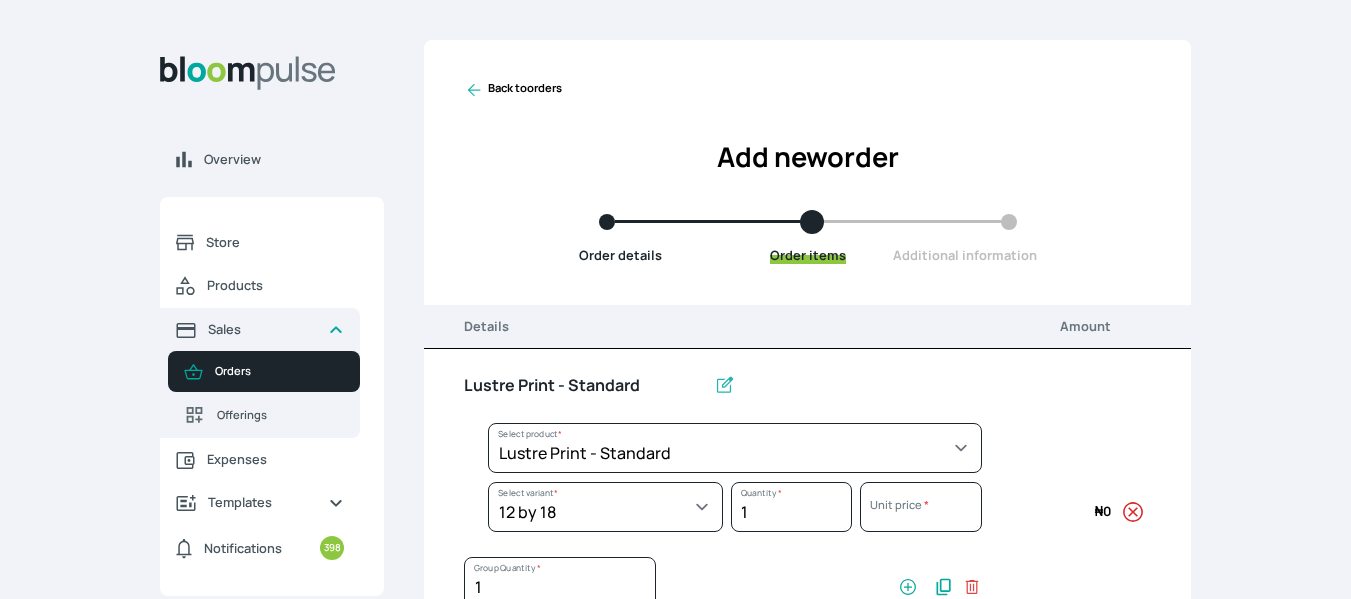 select on "a9f19bd2-f1a8-4b74-ae51-3a75659f3a28" 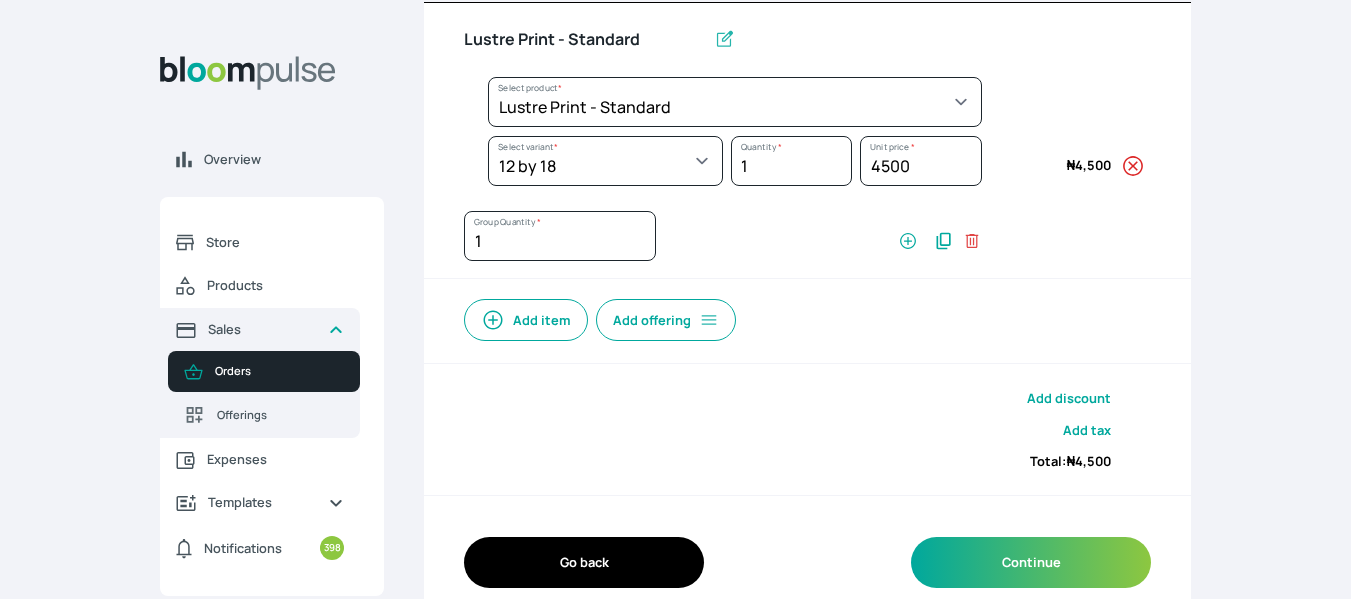 scroll, scrollTop: 375, scrollLeft: 0, axis: vertical 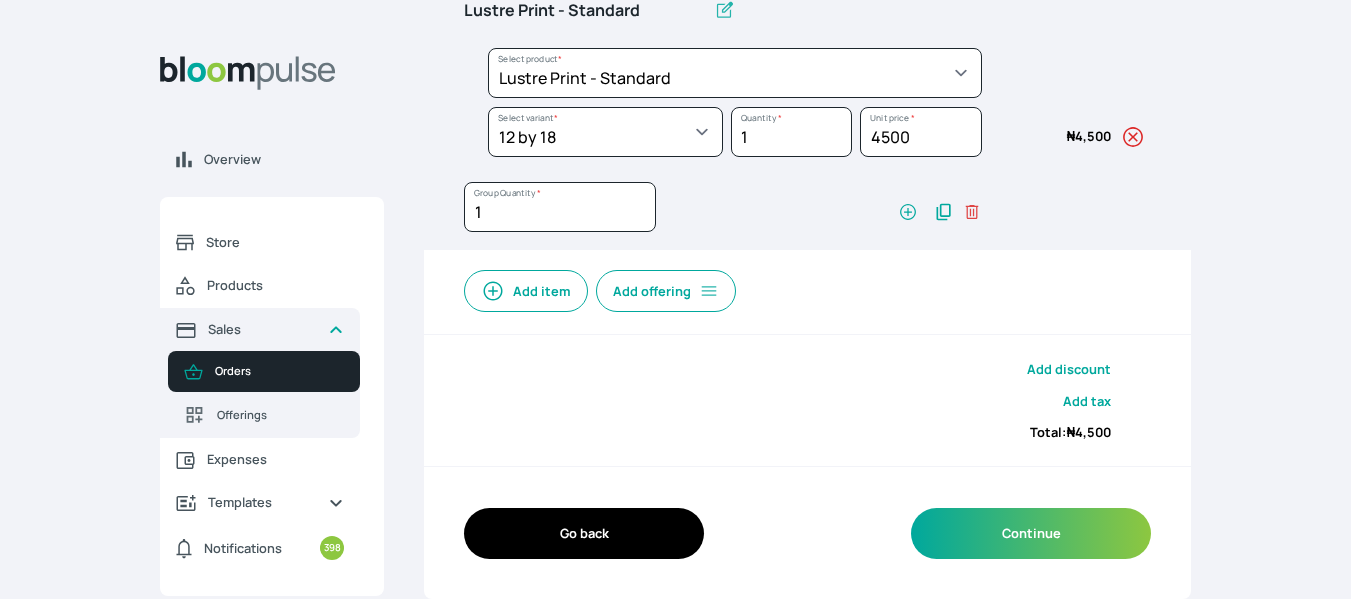 click 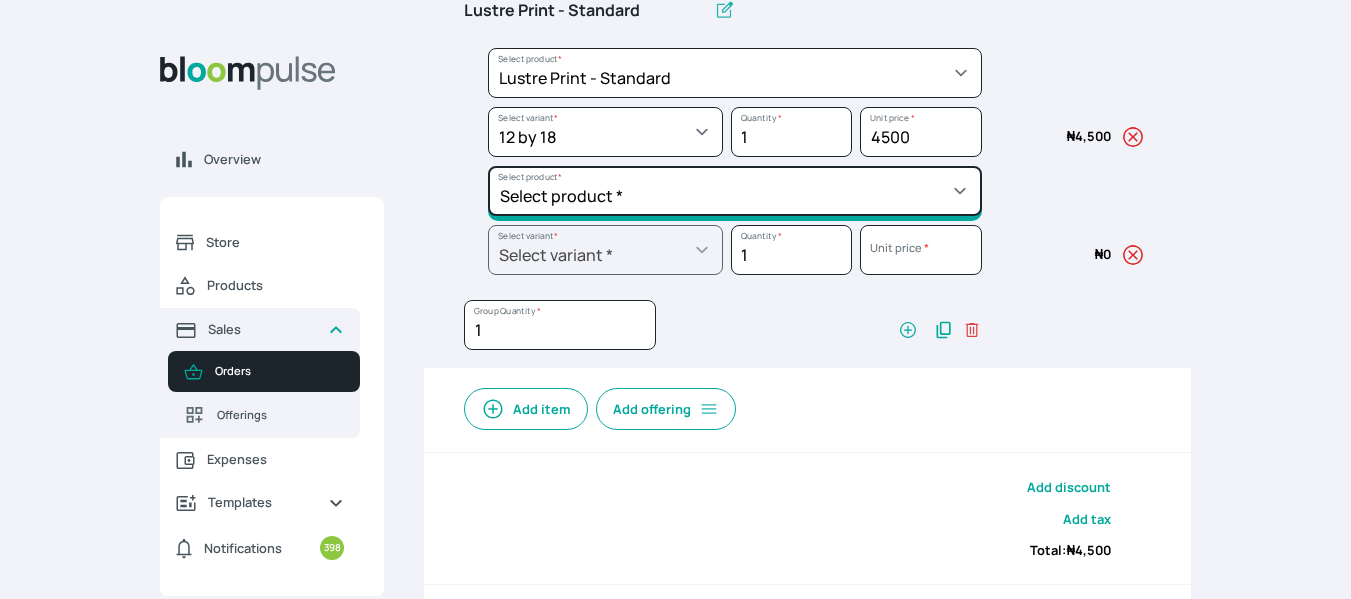 click on "Select product * Big Frame (Black) Canvas Print Canvas Print - Standard Canvas Stretching Certificate Printing Dry Mount Lamination Express Order Floating Frame Foam board mount with Matting Folio Box Frame Bracing Frame Stand Gallery Frame - Black Gallery Frame - Brown Gallery Frame - Cream Gallery Frame - White Gallery Rental Lustre Print - PRO Lustre Print - Standard Photowood Print Lamination Slim Gallery Frame - Black White Matting White Mount Board 5mm Wooden Frame" at bounding box center [735, 73] 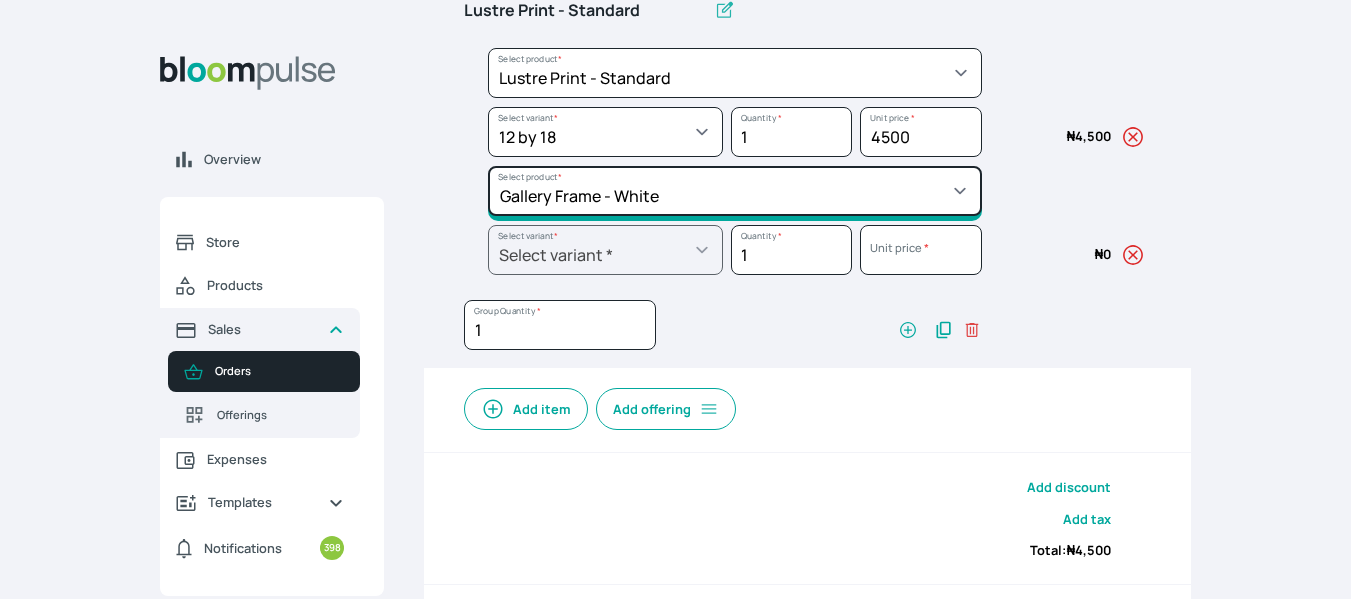click on "Select product * Big Frame (Black) Canvas Print Canvas Print - Standard Canvas Stretching Certificate Printing Dry Mount Lamination Express Order Floating Frame Foam board mount with Matting Folio Box Frame Bracing Frame Stand Gallery Frame - Black Gallery Frame - Brown Gallery Frame - Cream Gallery Frame - White Gallery Rental Lustre Print - PRO Lustre Print - Standard Photowood Print Lamination Slim Gallery Frame - Black White Matting White Mount Board 5mm Wooden Frame" at bounding box center (735, 73) 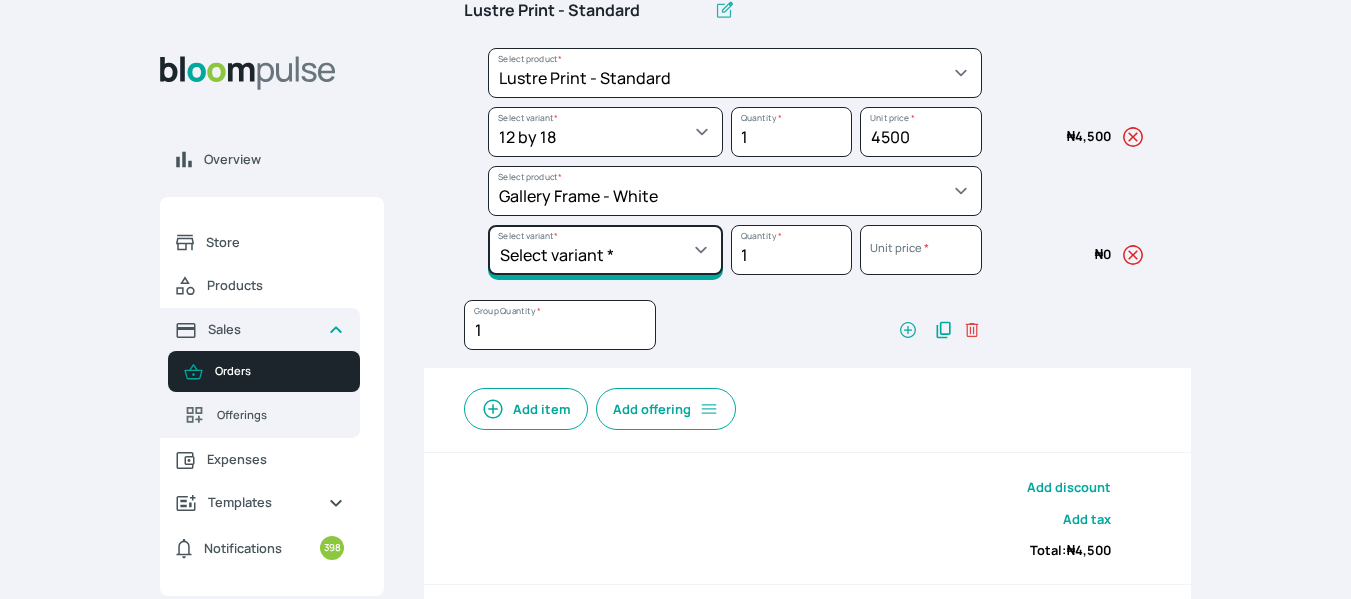 click on "Select variant * 10 by 10 11 by 14 12 by 12 12 by 16 12 by 18 14 by 18 16 by 16 16 by 20 16 by 24 18 by 24 20 by 20 20 by 24 20 by 30 22 by 28 24 by 36 28 by 35 5 by 7 65 by 41 8 by 10 8 by 12 9 by 8" at bounding box center [605, 132] 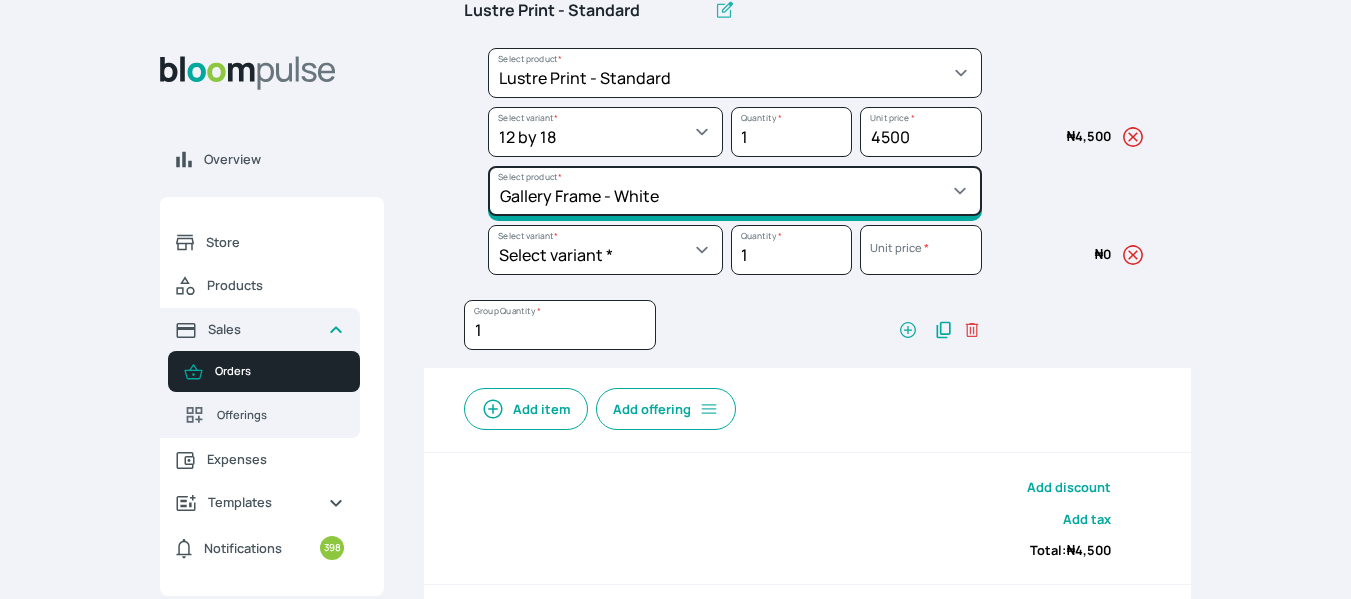 click on "Select product * Big Frame (Black) Canvas Print Canvas Print - Standard Canvas Stretching Certificate Printing Dry Mount Lamination Express Order Floating Frame Foam board mount with Matting Folio Box Frame Bracing Frame Stand Gallery Frame - Black Gallery Frame - Brown Gallery Frame - Cream Gallery Frame - White Gallery Rental Lustre Print - PRO Lustre Print - Standard Photowood Print Lamination Slim Gallery Frame - Black White Matting White Mount Board 5mm Wooden Frame" at bounding box center (735, 73) 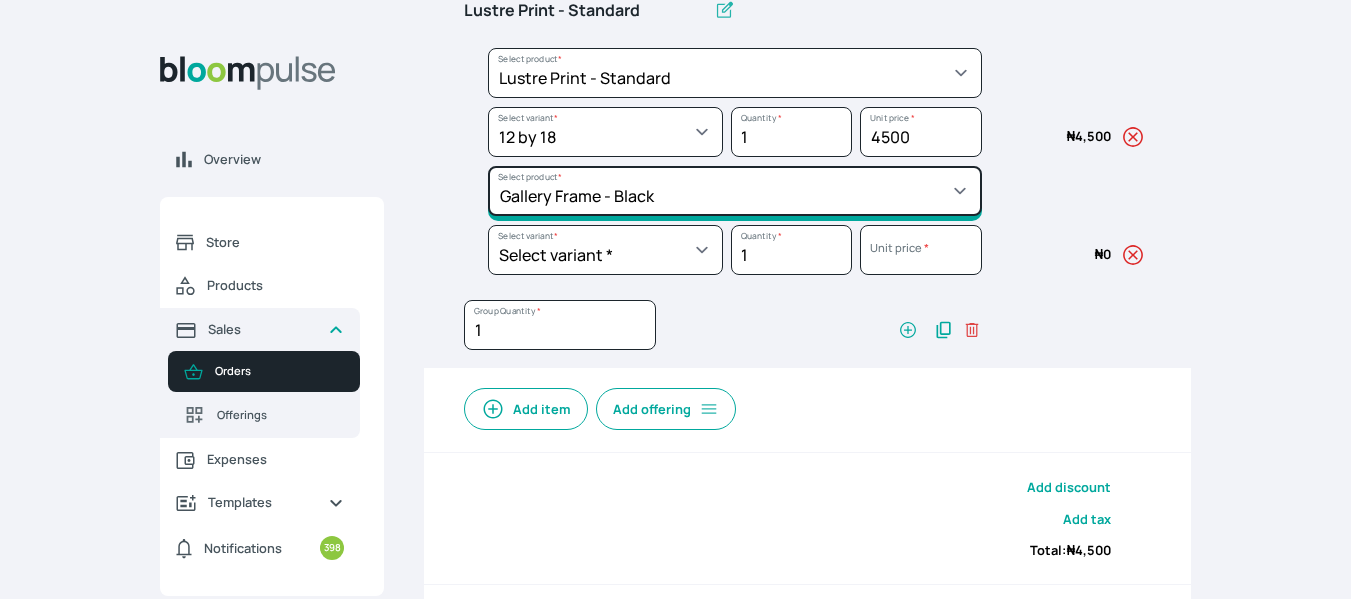 click on "Select product * Big Frame (Black) Canvas Print Canvas Print - Standard Canvas Stretching Certificate Printing Dry Mount Lamination Express Order Floating Frame Foam board mount with Matting Folio Box Frame Bracing Frame Stand Gallery Frame - Black Gallery Frame - Brown Gallery Frame - Cream Gallery Frame - White Gallery Rental Lustre Print - PRO Lustre Print - Standard Photowood Print Lamination Slim Gallery Frame - Black White Matting White Mount Board 5mm Wooden Frame" at bounding box center [735, 73] 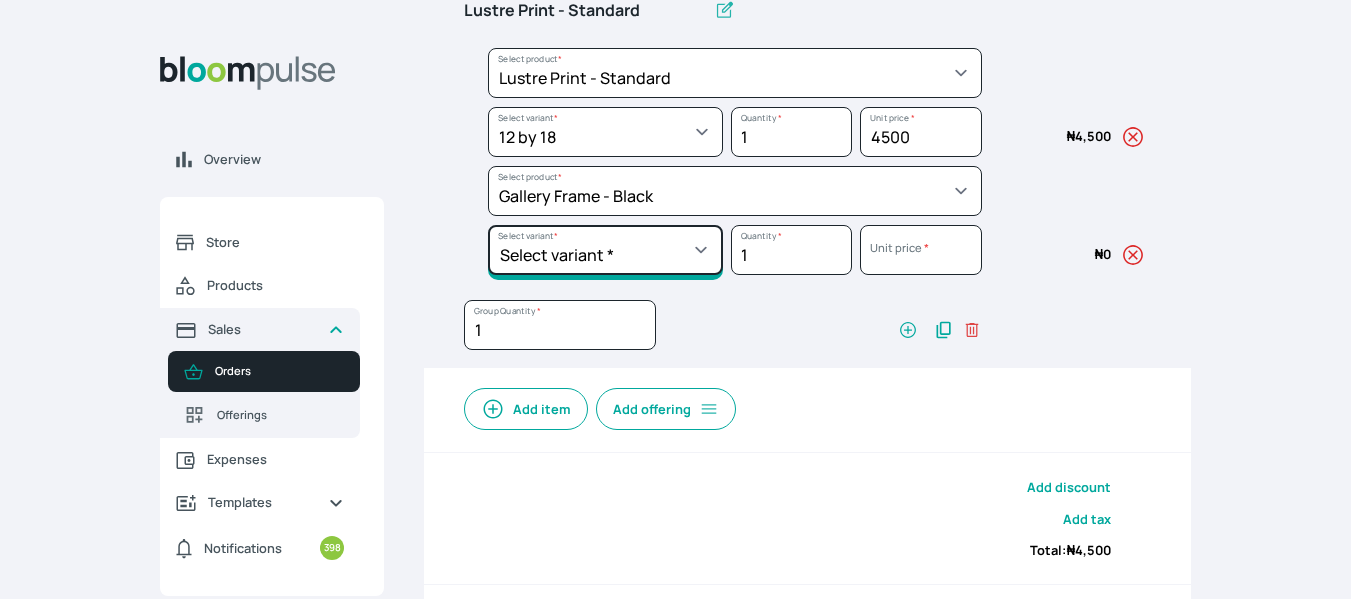 click on "Select variant * 10 by 10 10 by 12 10 by 13 10 by 15 10 by 16 11 by 12 11 by 14 12 by 12 12 by 13 12 by 14 12 by 15 12 by 16 12 by 18 12 by 20 14 by 18 14 by 20 14 by 24 14 by 8 16 by 16 16 by 20 16 by 22 16 by 24 16 by 29 18 by 18 18 by 22 18 by 24 18 by 26 18 by 28 20 by 20 20 by 22 20 by 24 20 by 25 20 by 26 20 by 28 20 by 30 20 by 36 20 by 40 21 by 9 24 by 30 24 by 34 24 by 36 24 by 40 26 by 36 26 by 38 27 by 39 27 by 48 28 by 14 28 by 35 28 by 52 30 by 36 30 by 40 30 by 45 30 by 60 32 by 48 33 by 45 34 by 45 36 by 34 36 by 44 36 by 48 36 by 72 38 by 48 39 by 47 40 by 50 41 by 48 48 by 72 5 by 7 50 by 70 51 by 34 6 by 7 6 by 8 60 by 40 72 by 36 8 by 10 8 by 12 8.3 by 11.7 84 by 32 9 by 8 9.5 by 11.5" at bounding box center (605, 132) 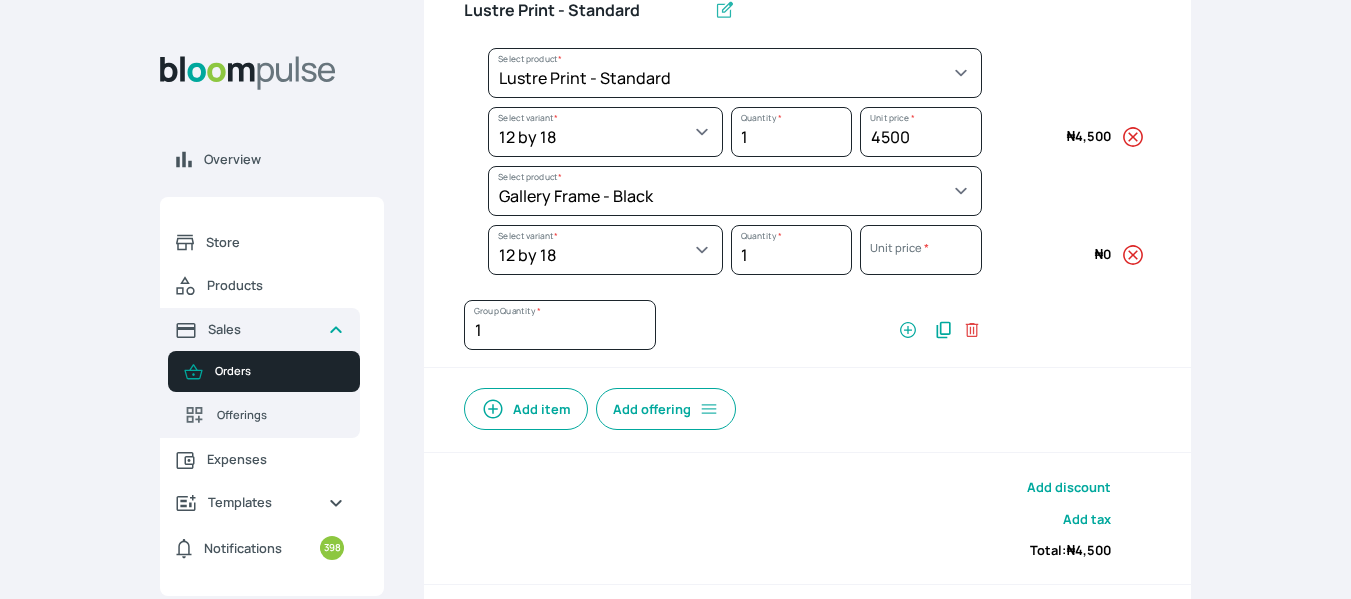select on "5fa67804-61d7-459d-93b4-9e8949636f1b" 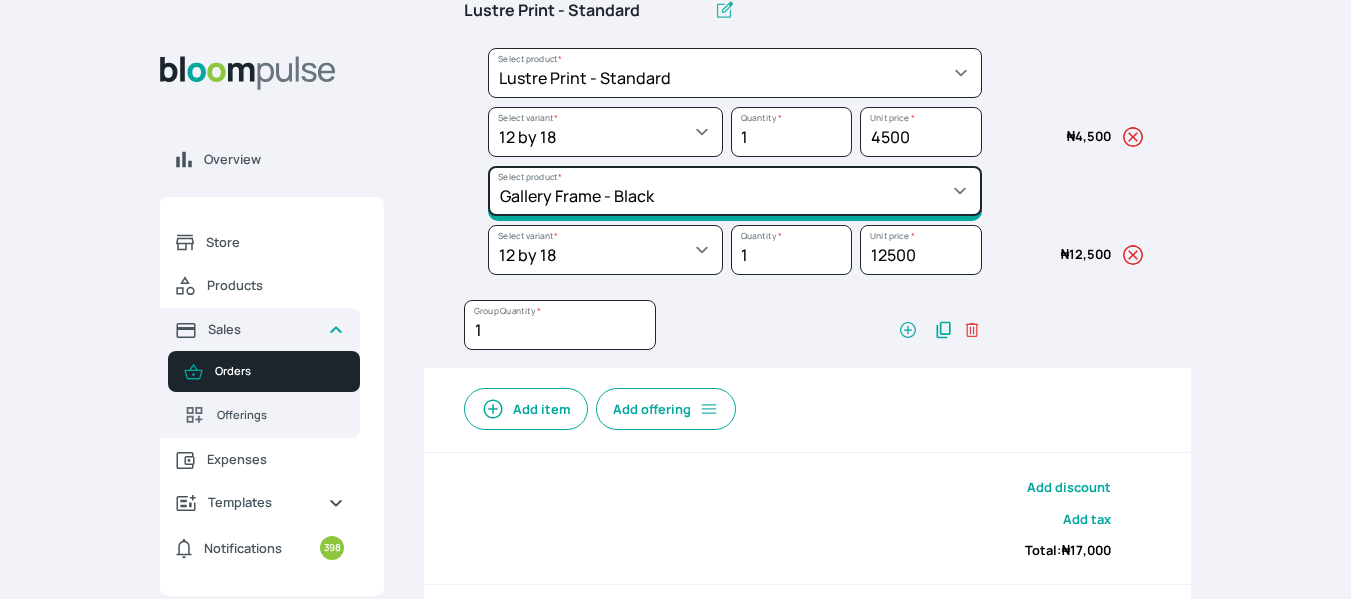 click on "Select product * Big Frame (Black) Canvas Print Canvas Print - Standard Canvas Stretching Certificate Printing Dry Mount Lamination Express Order Floating Frame Foam board mount with Matting Folio Box Frame Bracing Frame Stand Gallery Frame - Black Gallery Frame - Brown Gallery Frame - Cream Gallery Frame - White Gallery Rental Lustre Print - PRO Lustre Print - Standard Photowood Print Lamination Slim Gallery Frame - Black White Matting White Mount Board 5mm Wooden Frame" at bounding box center [735, 73] 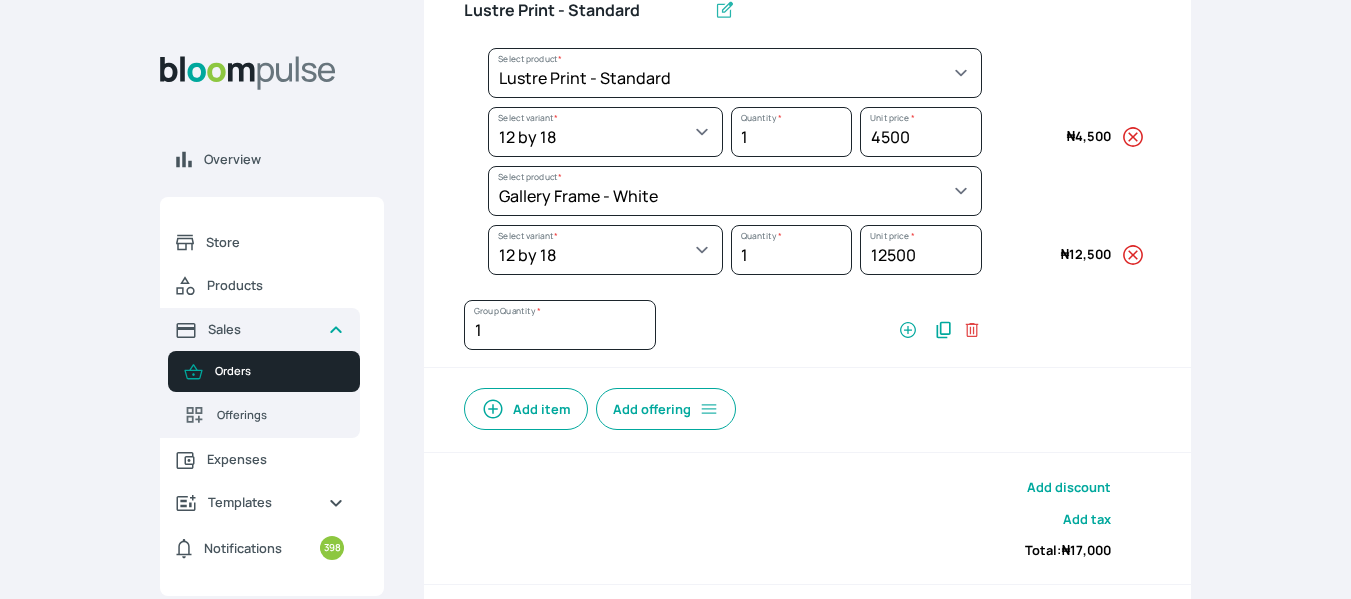 select on "62cb2f78-ed32-441b-8aa1-1215bfec8eaf" 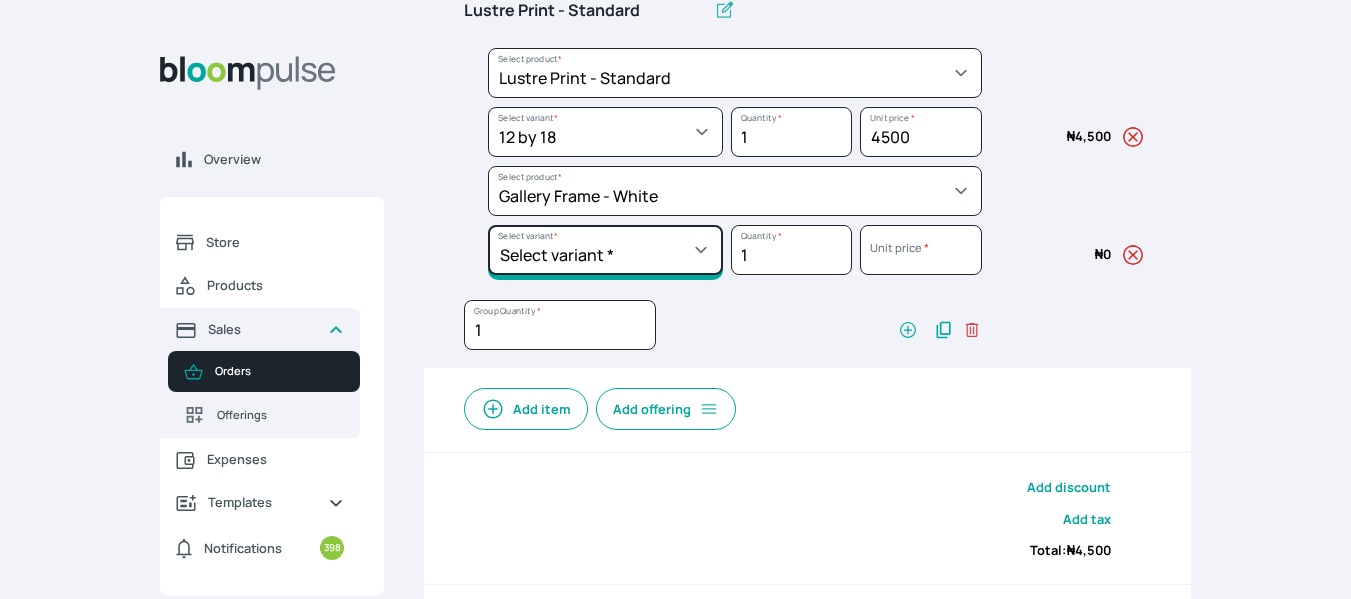 click on "Select variant * 10 by 10 11 by 14 12 by 12 12 by 16 12 by 18 14 by 18 16 by 16 16 by 20 16 by 24 18 by 24 20 by 20 20 by 24 20 by 30 22 by 28 24 by 36 28 by 35 5 by 7 65 by 41 8 by 10 8 by 12 9 by 8" at bounding box center (605, 132) 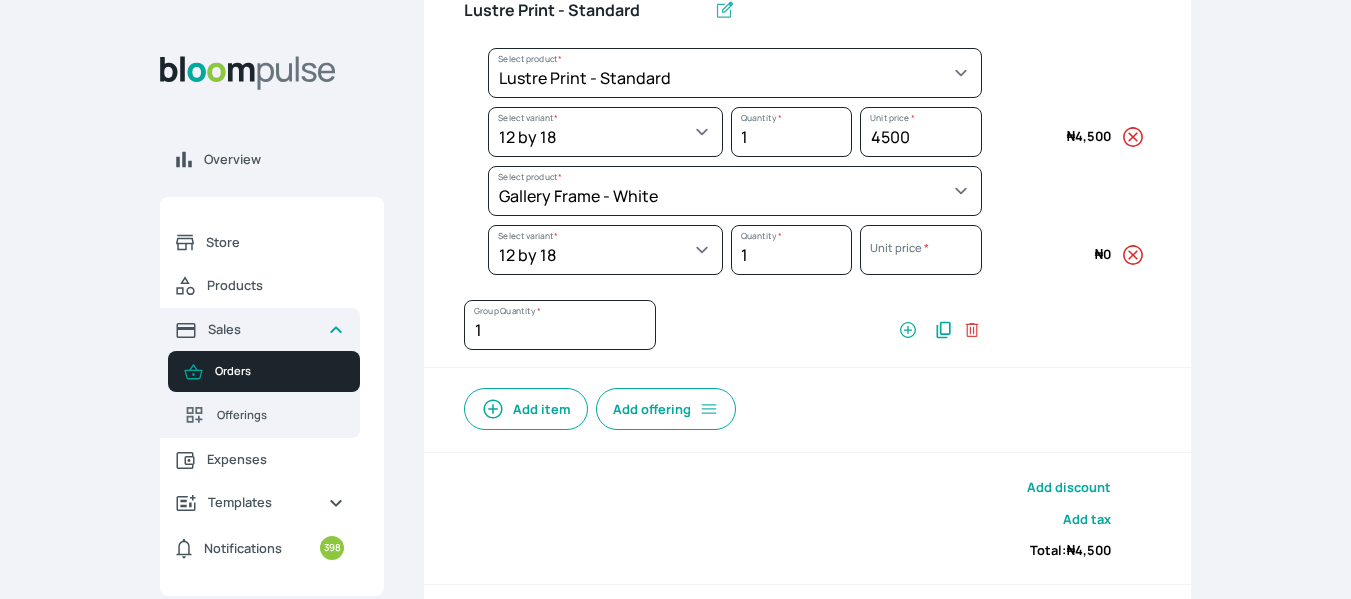 select on "62cb2f78-ed32-441b-8aa1-1215bfec8eaf" 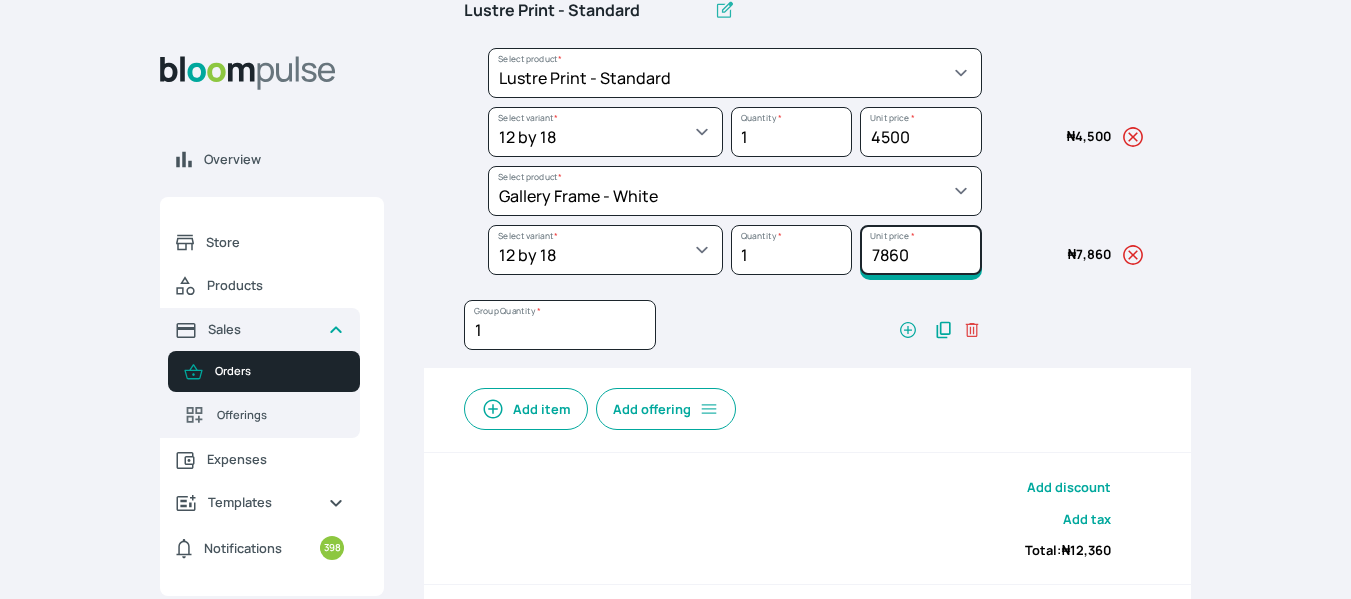 click on "7860" at bounding box center [920, 132] 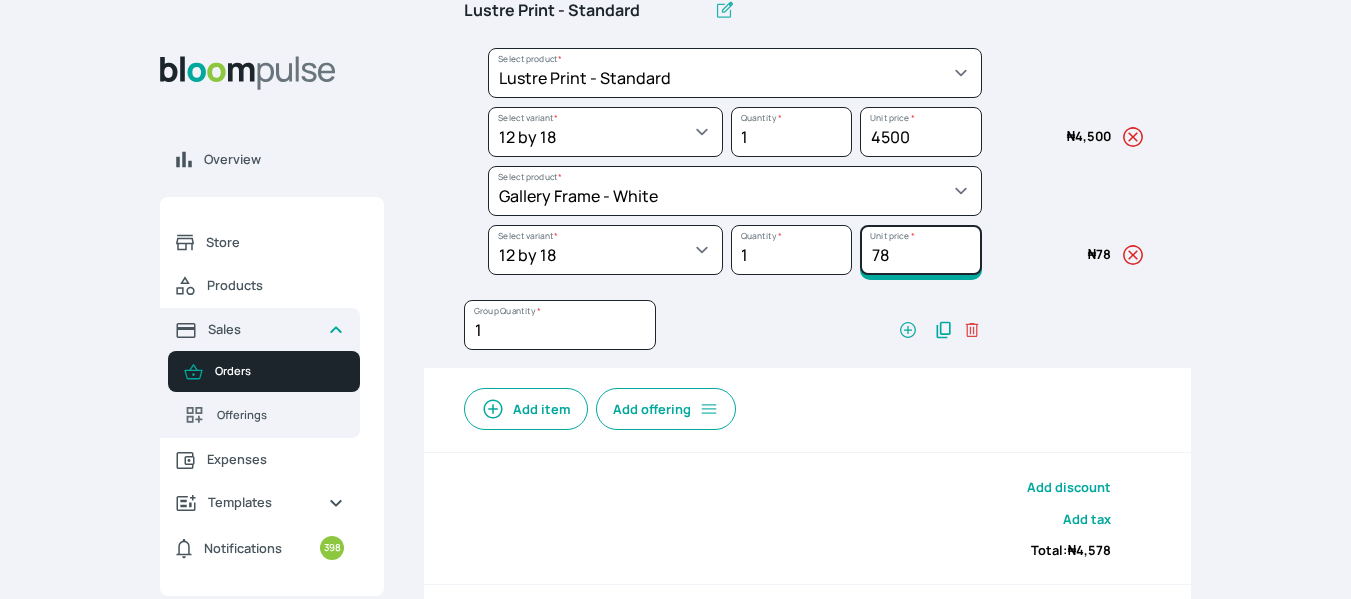 type on "7" 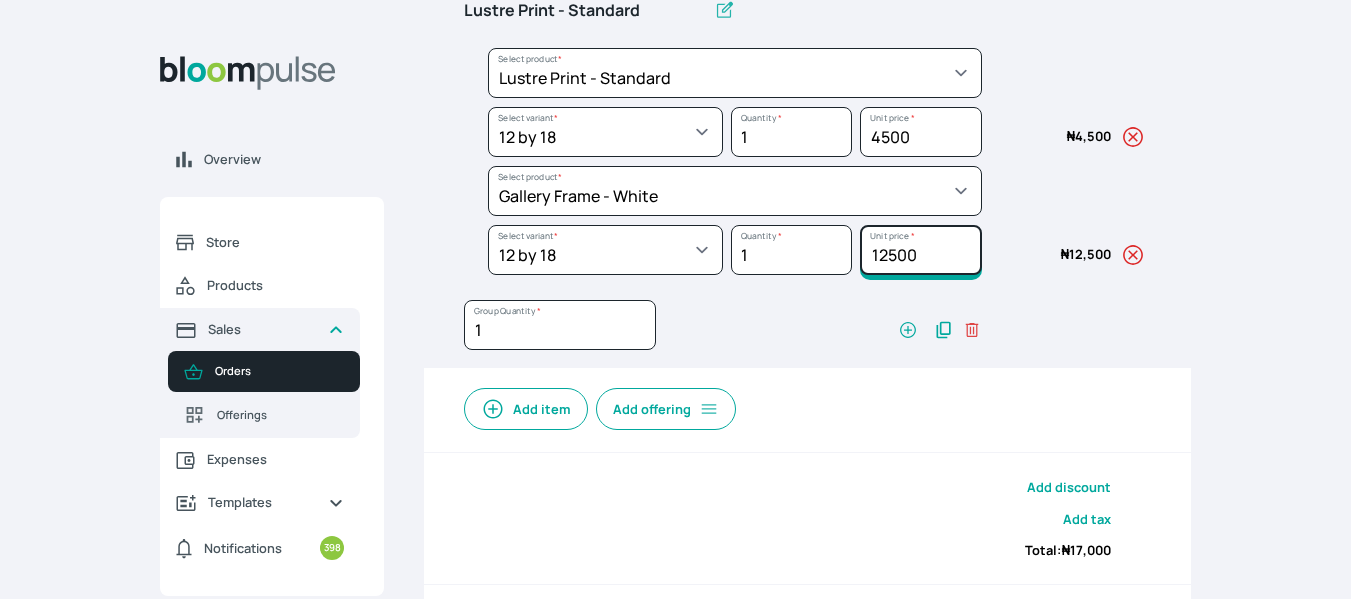 type on "12500" 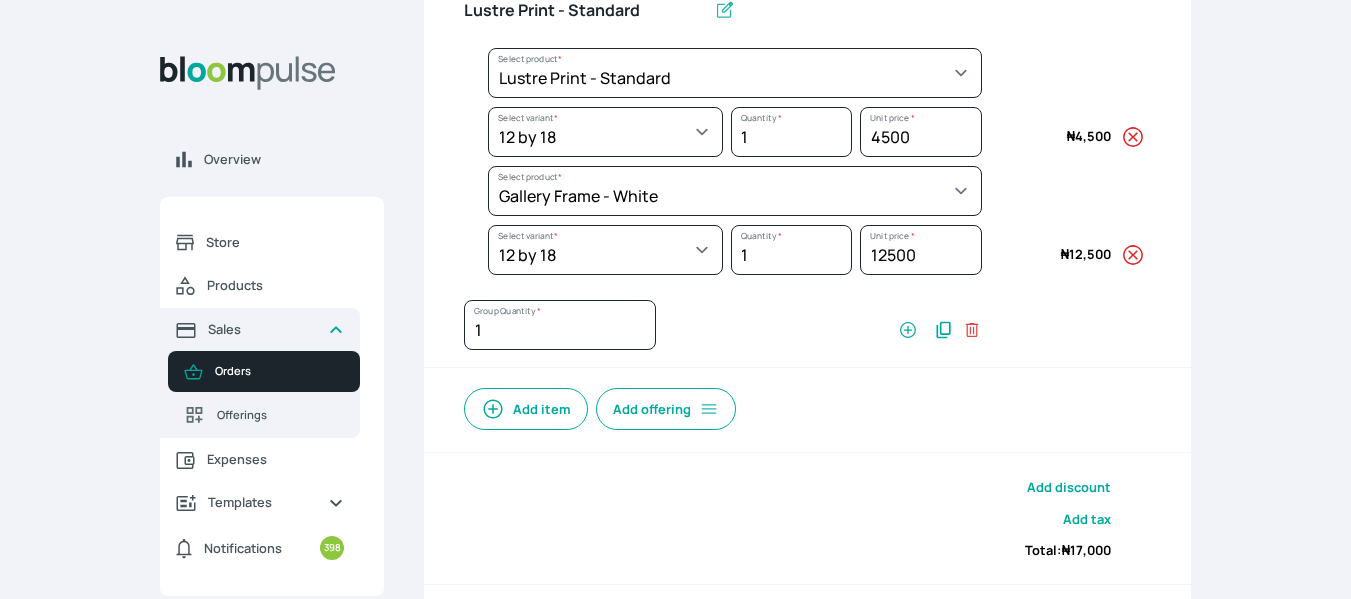 click on "Overview Store Products Sales Orders Offerings Expenses Templates Notifications 398 Atirira    Add business Sign out Atirira   Add business   Sign out [PERSON_NAME] Atirira Back to  orders Add new  order Order details Order items Additional information Details Amount Lustre Print - Standard Select product * Big Frame (Black) Canvas Print Canvas Print - Standard Canvas Stretching Certificate Printing Dry Mount Lamination Express Order Floating Frame Foam board mount with Matting Folio Box Frame Bracing Frame Stand Gallery Frame - Black Gallery Frame - Brown Gallery Frame - Cream Gallery Frame - White Gallery Rental Lustre Print - PRO Lustre Print - Standard Photowood Print Lamination Slim Gallery Frame - Black White Matting White Mount Board 5mm Wooden Frame Select product  * Select variant * 10 by 10 10 by 12 10 by 15 10 by 16 11 by 12 11 by 14 11.7 by 16.5 12 by 12 12 by 13 12 by 14 12 by 15 12 by 16 12 by 18 12 by 20 14 by 18 14 by 20 14 by 24 14 by 8 16 by 16 16 by 20 16 by 22 16 by 24 16 by 29 18 by 18" at bounding box center (675, -76) 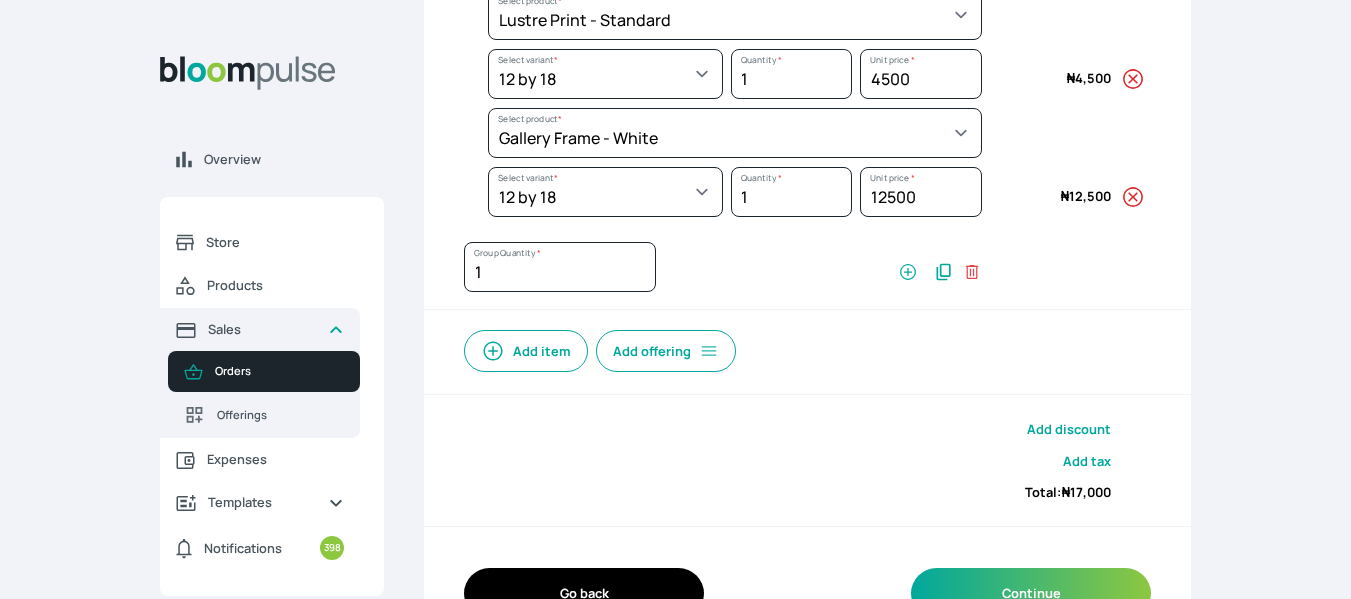 scroll, scrollTop: 434, scrollLeft: 0, axis: vertical 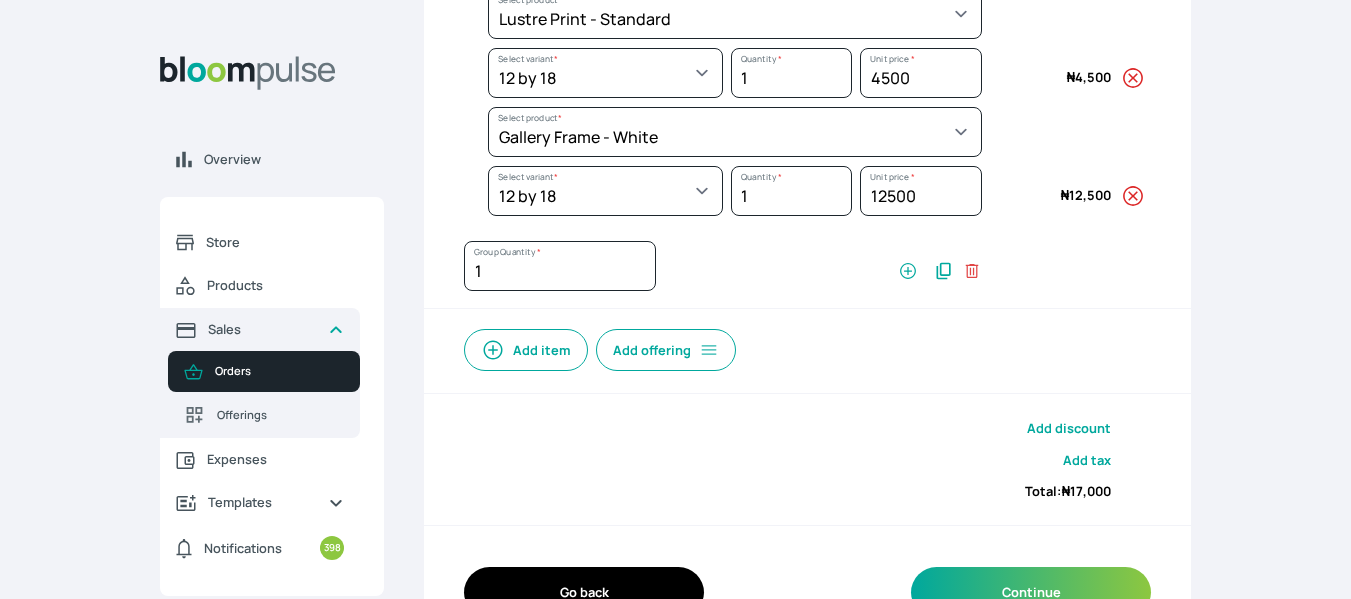 click on "Add item" at bounding box center (526, 350) 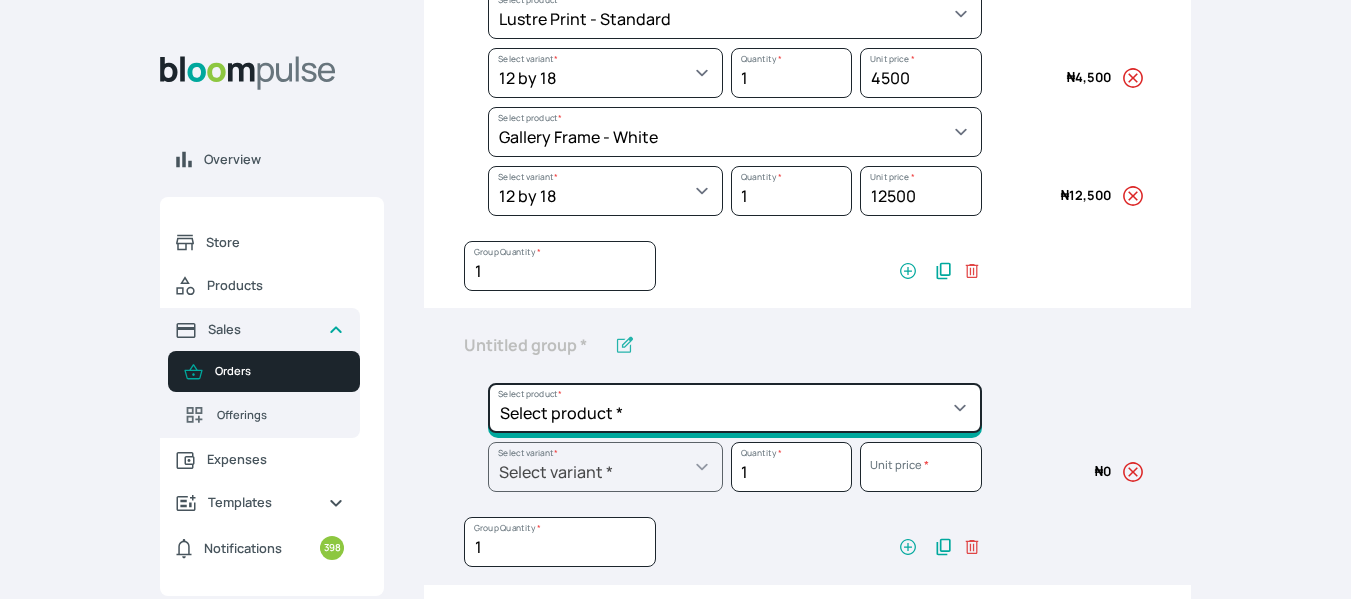 click on "Select product * Big Frame (Black) Canvas Print Canvas Print - Standard Canvas Stretching Certificate Printing Dry Mount Lamination Express Order Floating Frame Foam board mount with Matting Folio Box Frame Bracing Frame Stand Gallery Frame - Black Gallery Frame - Brown Gallery Frame - Cream Gallery Frame - White Gallery Rental Lustre Print - PRO Lustre Print - Standard Photowood Print Lamination Slim Gallery Frame - Black White Matting White Mount Board 5mm Wooden Frame" at bounding box center [735, 14] 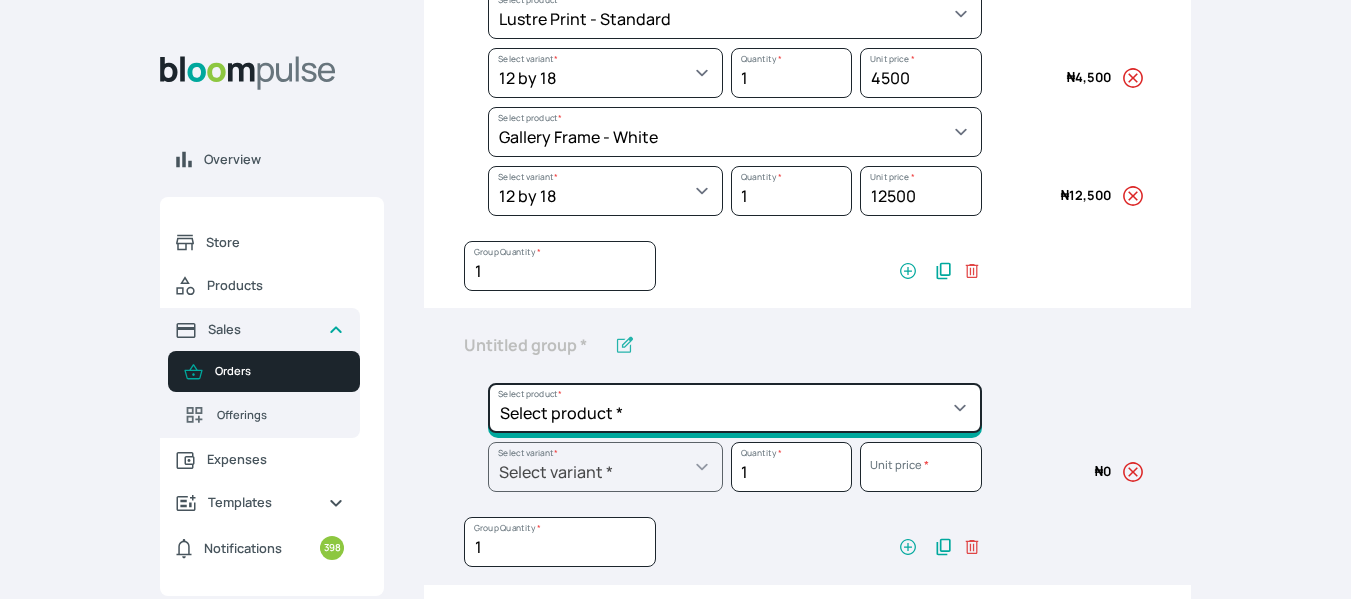 click on "Select product * Big Frame (Black) Canvas Print Canvas Print - Standard Canvas Stretching Certificate Printing Dry Mount Lamination Express Order Floating Frame Foam board mount with Matting Folio Box Frame Bracing Frame Stand Gallery Frame - Black Gallery Frame - Brown Gallery Frame - Cream Gallery Frame - White Gallery Rental Lustre Print - PRO Lustre Print - Standard Photowood Print Lamination Slim Gallery Frame - Black White Matting White Mount Board 5mm Wooden Frame" at bounding box center [735, 14] 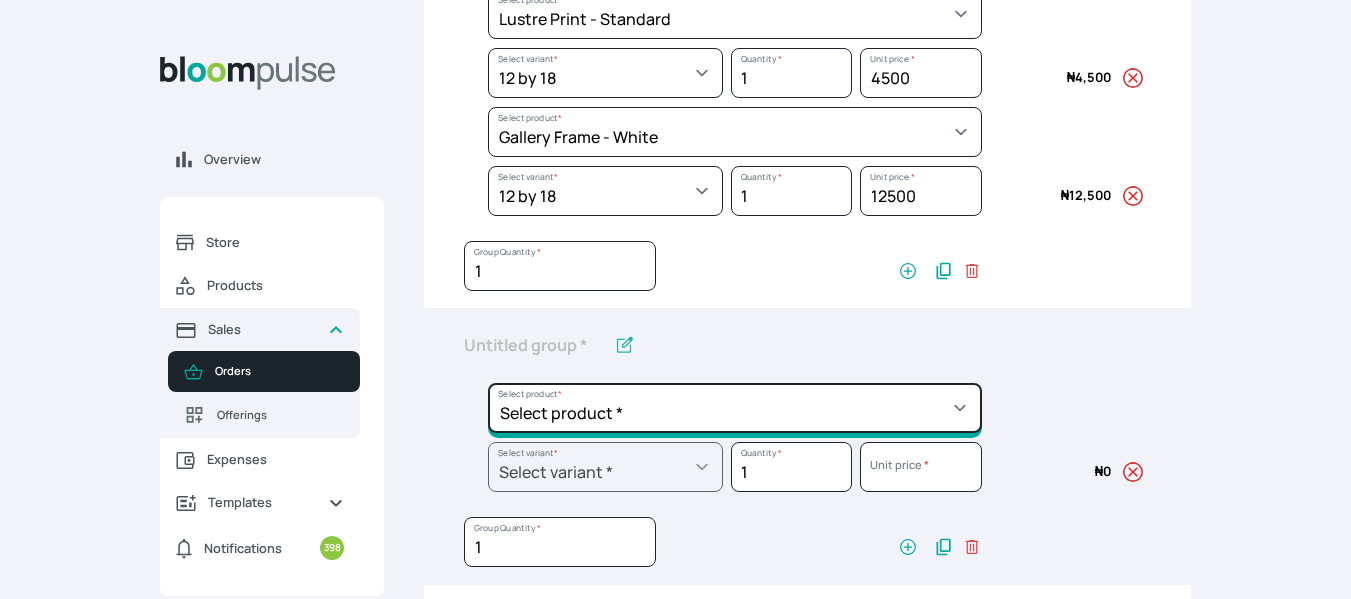 select on "a9f19bd2-f1a8-4b74-ae51-3a75659f3a28" 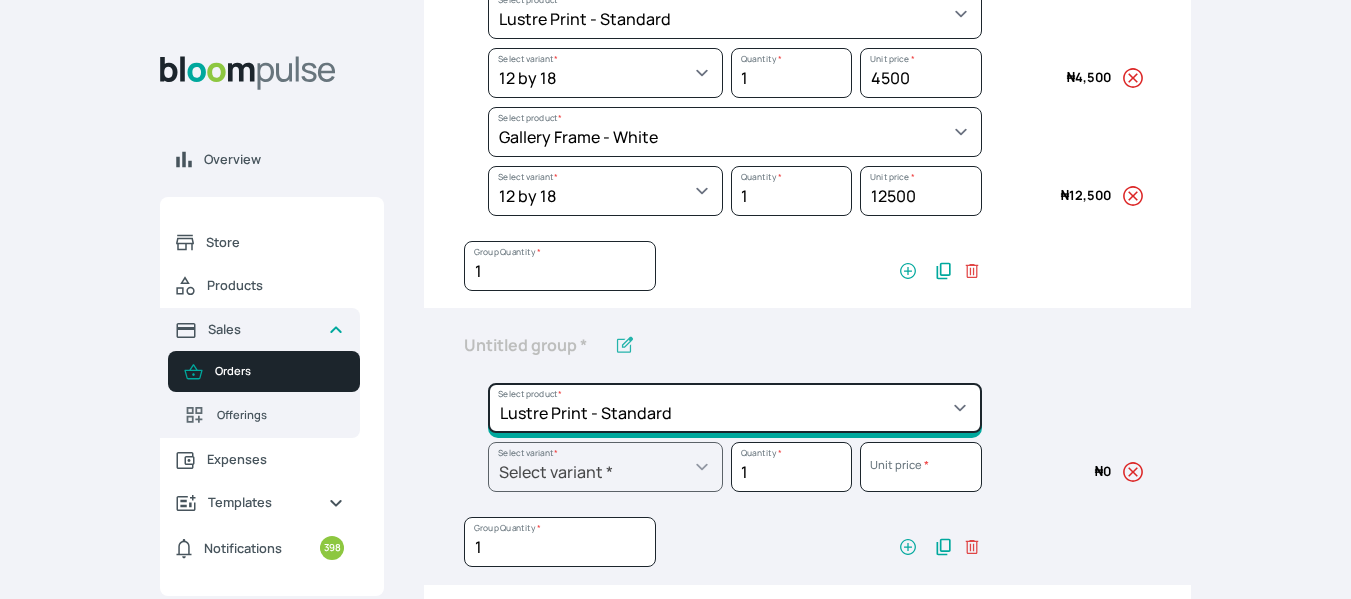 click on "Select product * Big Frame (Black) Canvas Print Canvas Print - Standard Canvas Stretching Certificate Printing Dry Mount Lamination Express Order Floating Frame Foam board mount with Matting Folio Box Frame Bracing Frame Stand Gallery Frame - Black Gallery Frame - Brown Gallery Frame - Cream Gallery Frame - White Gallery Rental Lustre Print - PRO Lustre Print - Standard Photowood Print Lamination Slim Gallery Frame - Black White Matting White Mount Board 5mm Wooden Frame" at bounding box center (735, 14) 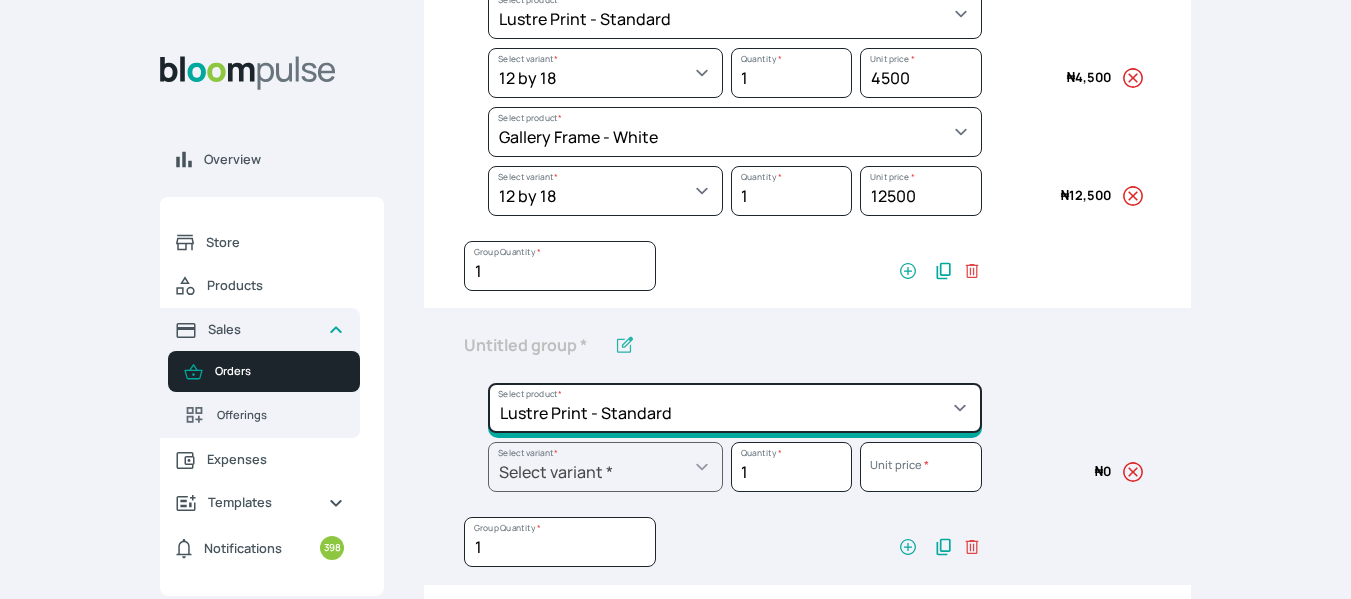 type on "Lustre Print - Standard" 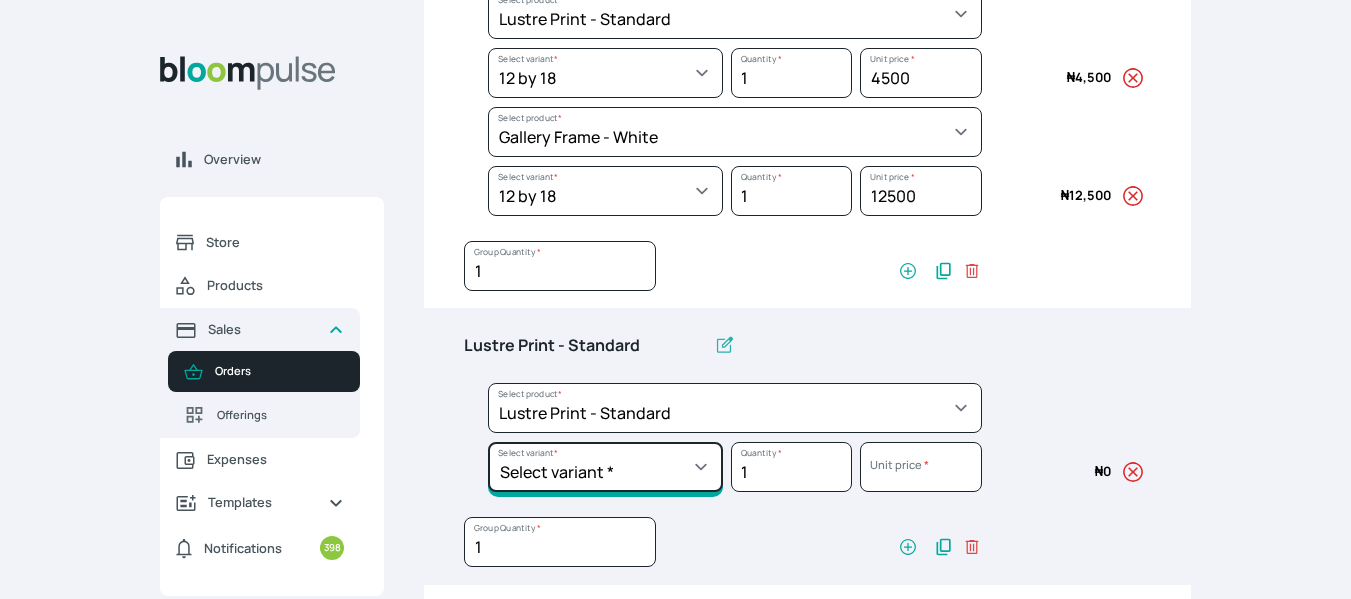 click on "Select variant * 10 by 10 10 by 12 10 by 15 10 by 16 11 by 12 11 by 14 11.7 by 16.5 12 by 12 12 by 13 12 by 14 12 by 15 12 by 16 12 by 18 12 by 20 14 by 18 14 by 20 14 by 24 14 by 8 16 by 16 16 by 20 16 by 22 16 by 24 16 by 29 18 by 18 18 by 22 18 by 24 18 by 26 18 by 27 18 x 28 2.5 by 3.5 20 by 20 20 by 24 20 by 25 20 by 26 20 by 28 20 by 30 20 by 36 20 by 40 22 by 28 24 by 30 24 by 34 24 by 36 24 by 40 24 by 6 26 by 28 26 by 36 26 by 38 27 by 39 27 by 48 28 by 52 3 by 8 30 by 36 30 by 40 30 by 60 32 by 48 33 by 45 36 by 44 36 by 48 39 by 47 4 by 4 40 by 50 41 by 48 48 by 72 5 by 7 50 by 70 51 by 34 6 by 7 6 by 8 72 by 36 8 by 10 8 by 12 8 by 15 8.3 by 11.7 9 by 7" at bounding box center (605, 73) 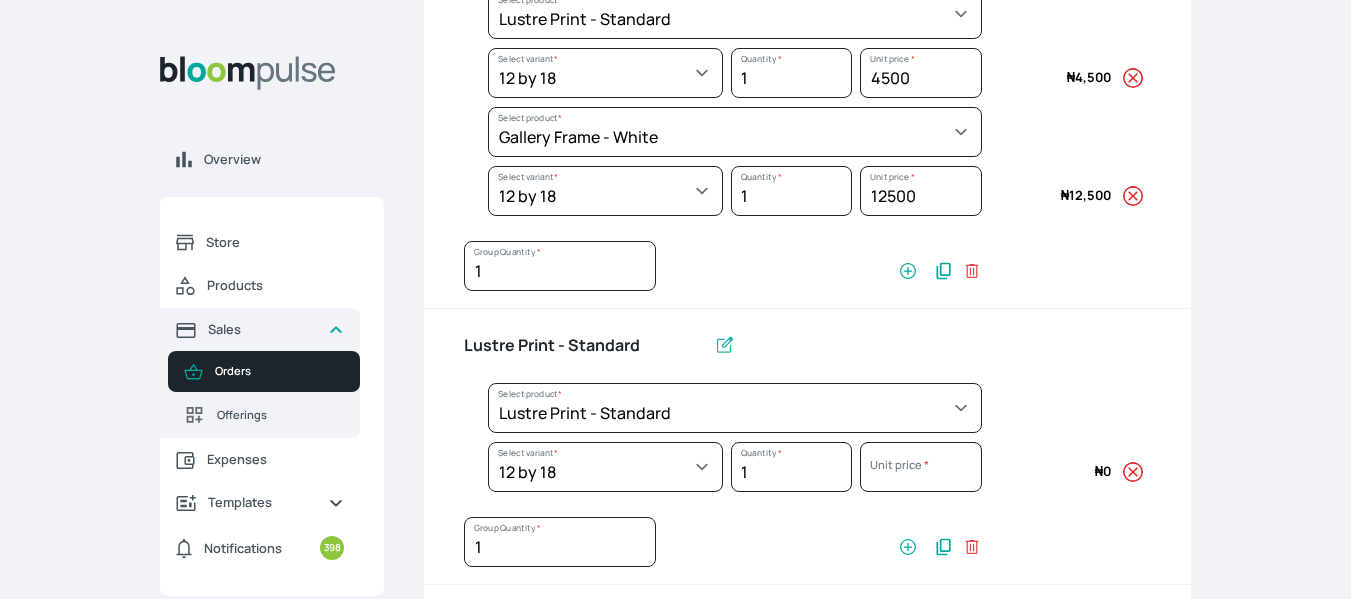 select on "a9f19bd2-f1a8-4b74-ae51-3a75659f3a28" 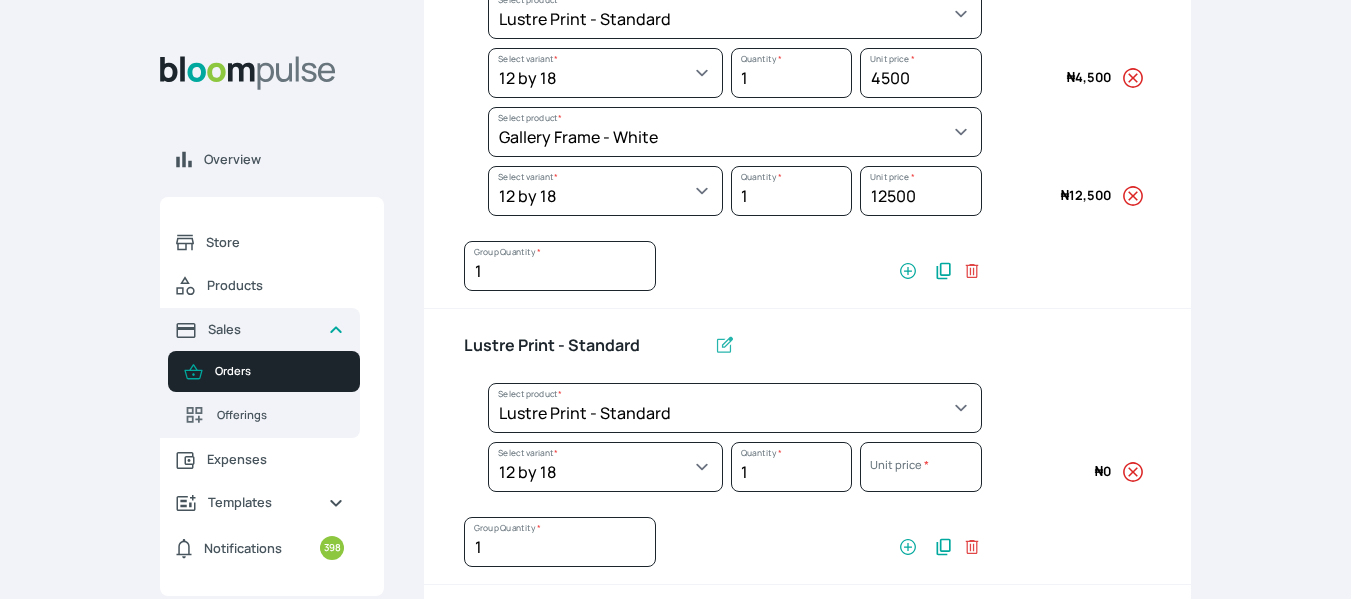 select on "8d392131-9bd9-4440-96f7-8de463e3b31a" 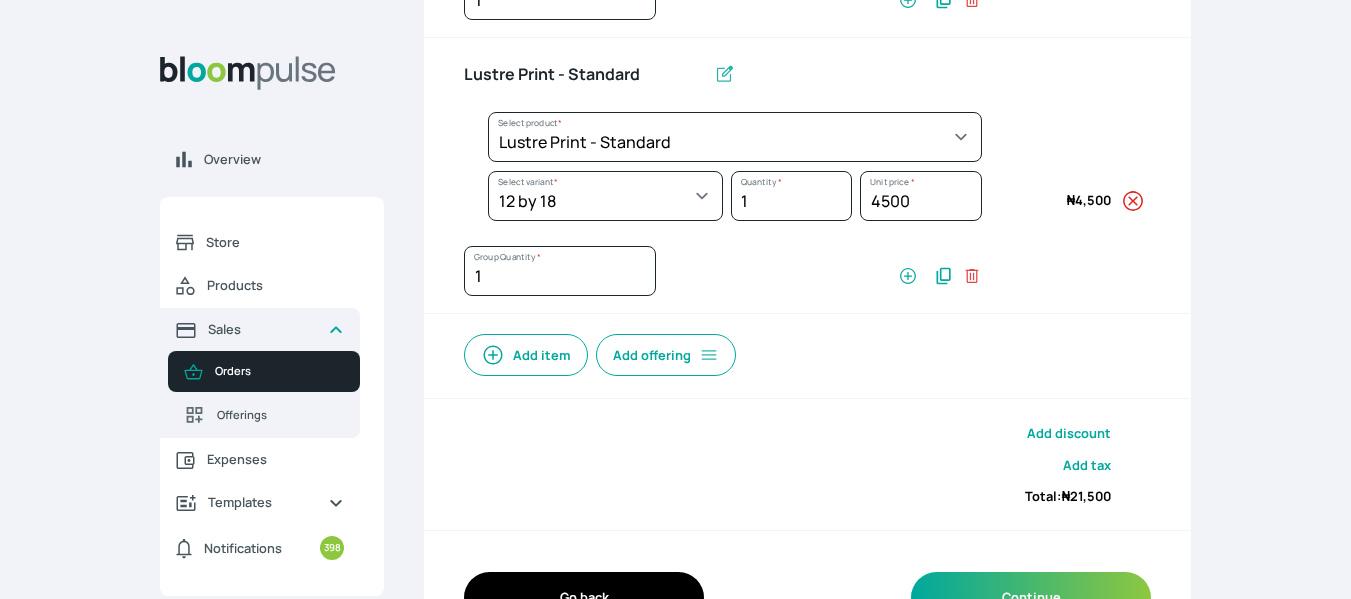 scroll, scrollTop: 708, scrollLeft: 0, axis: vertical 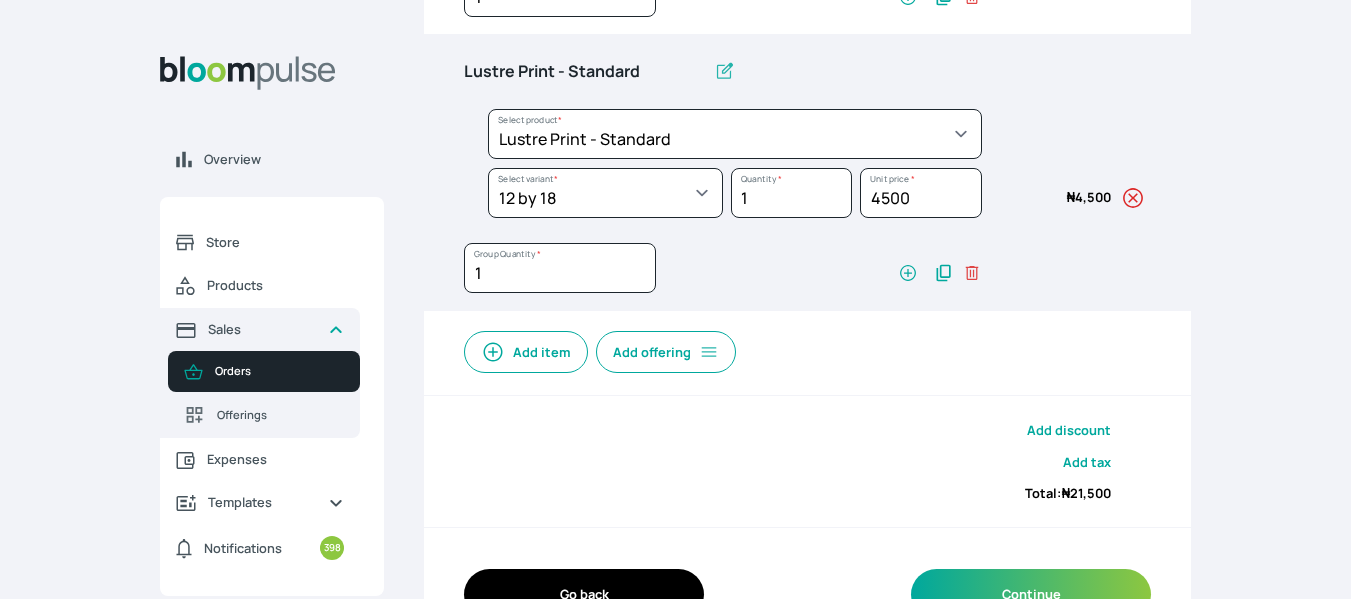 click 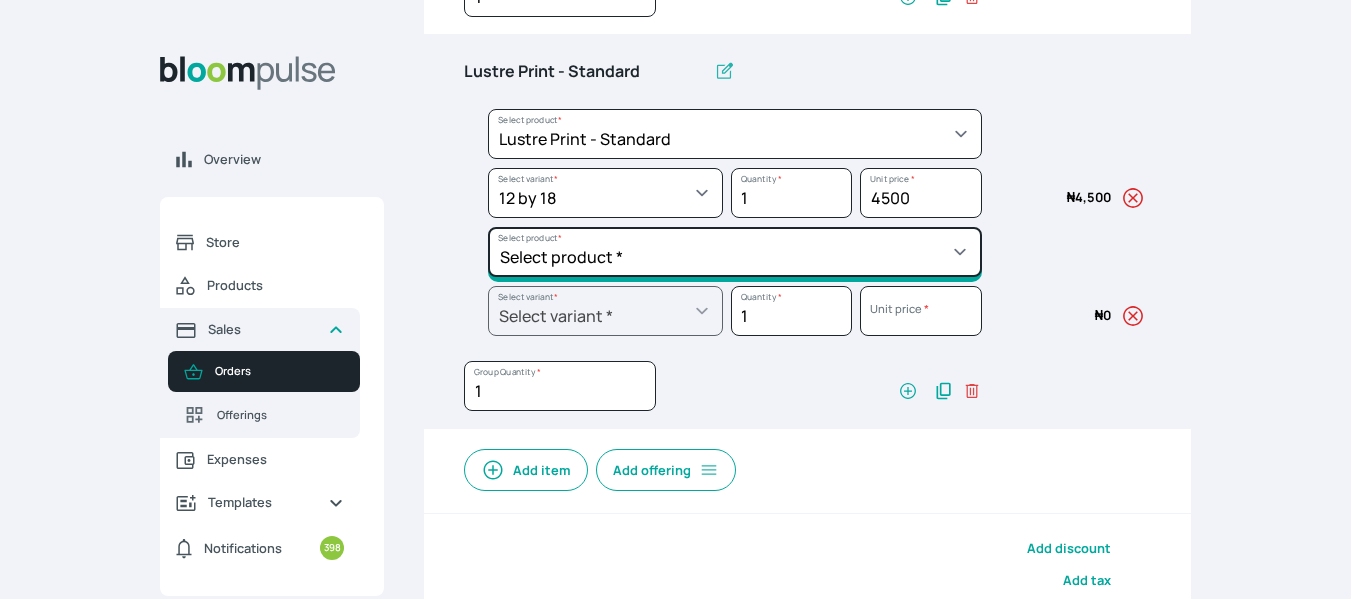 click on "Select product * Big Frame (Black) Canvas Print Canvas Print - Standard Canvas Stretching Certificate Printing Dry Mount Lamination Express Order Floating Frame Foam board mount with Matting Folio Box Frame Bracing Frame Stand Gallery Frame - Black Gallery Frame - Brown Gallery Frame - Cream Gallery Frame - White Gallery Rental Lustre Print - PRO Lustre Print - Standard Photowood Print Lamination Slim Gallery Frame - Black White Matting White Mount Board 5mm Wooden Frame" at bounding box center (735, -260) 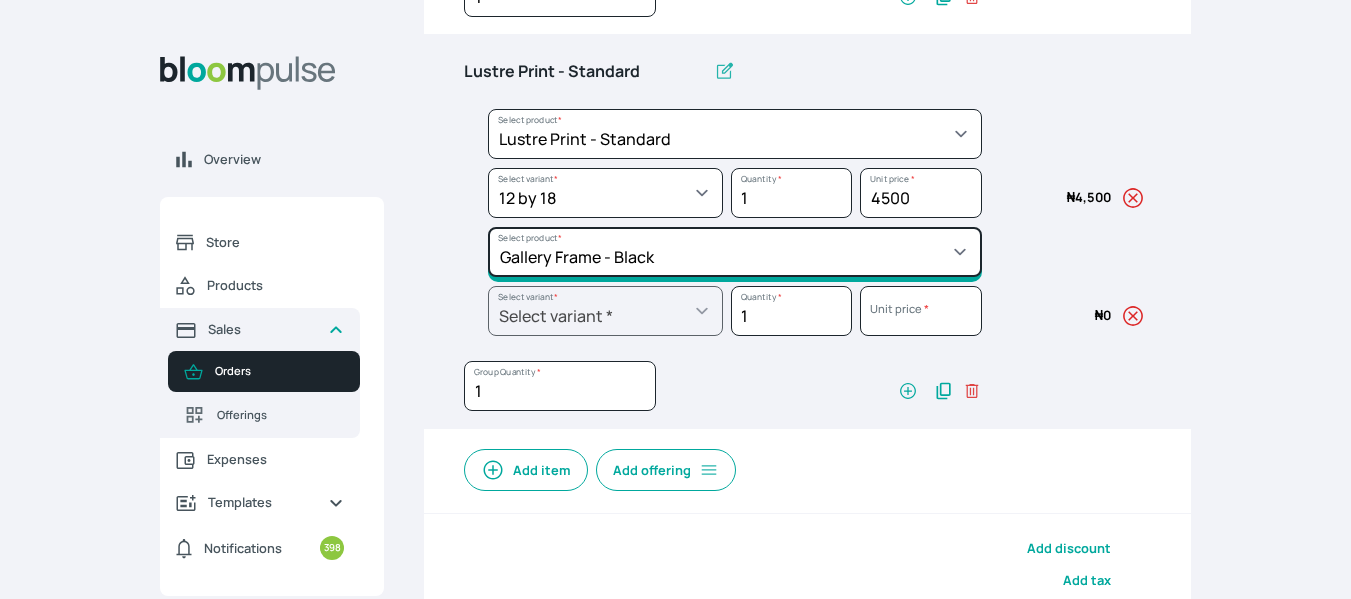click on "Select product * Big Frame (Black) Canvas Print Canvas Print - Standard Canvas Stretching Certificate Printing Dry Mount Lamination Express Order Floating Frame Foam board mount with Matting Folio Box Frame Bracing Frame Stand Gallery Frame - Black Gallery Frame - Brown Gallery Frame - Cream Gallery Frame - White Gallery Rental Lustre Print - PRO Lustre Print - Standard Photowood Print Lamination Slim Gallery Frame - Black White Matting White Mount Board 5mm Wooden Frame" at bounding box center (735, -260) 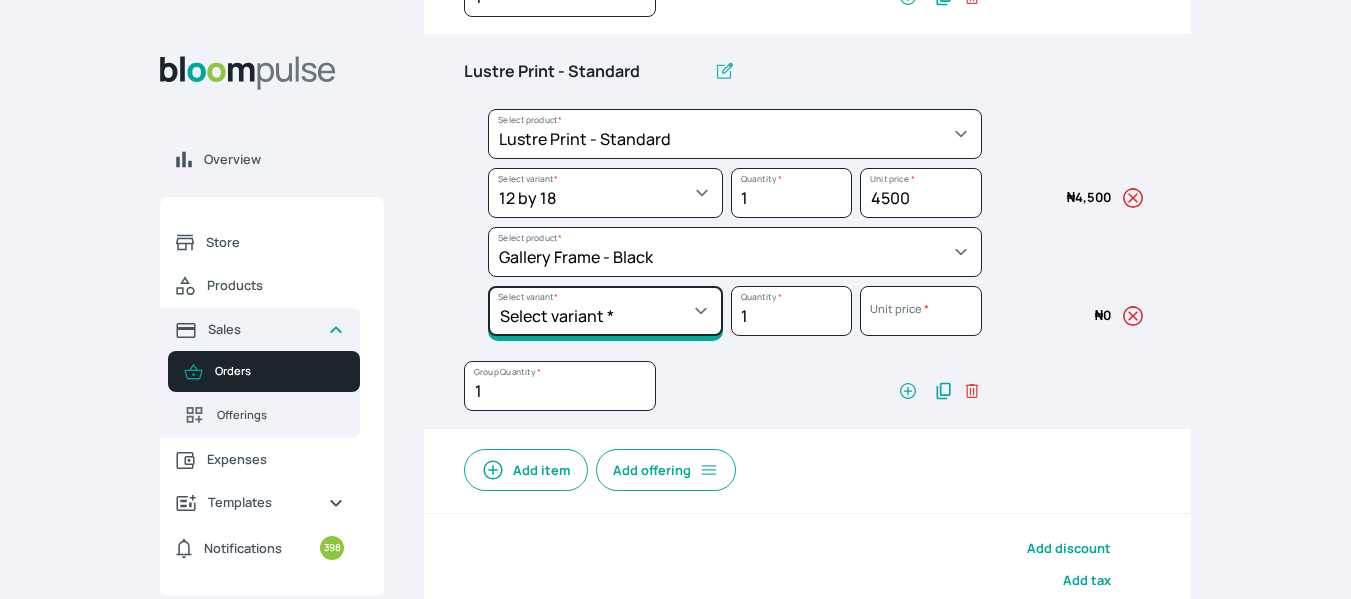click on "Select variant * 10 by 10 10 by 12 10 by 13 10 by 15 10 by 16 11 by 12 11 by 14 12 by 12 12 by 13 12 by 14 12 by 15 12 by 16 12 by 18 12 by 20 14 by 18 14 by 20 14 by 24 14 by 8 16 by 16 16 by 20 16 by 22 16 by 24 16 by 29 18 by 18 18 by 22 18 by 24 18 by 26 18 by 28 20 by 20 20 by 22 20 by 24 20 by 25 20 by 26 20 by 28 20 by 30 20 by 36 20 by 40 21 by 9 24 by 30 24 by 34 24 by 36 24 by 40 26 by 36 26 by 38 27 by 39 27 by 48 28 by 14 28 by 35 28 by 52 30 by 36 30 by 40 30 by 45 30 by 60 32 by 48 33 by 45 34 by 45 36 by 34 36 by 44 36 by 48 36 by 72 38 by 48 39 by 47 40 by 50 41 by 48 48 by 72 5 by 7 50 by 70 51 by 34 6 by 7 6 by 8 60 by 40 72 by 36 8 by 10 8 by 12 8.3 by 11.7 84 by 32 9 by 8 9.5 by 11.5" at bounding box center [605, -201] 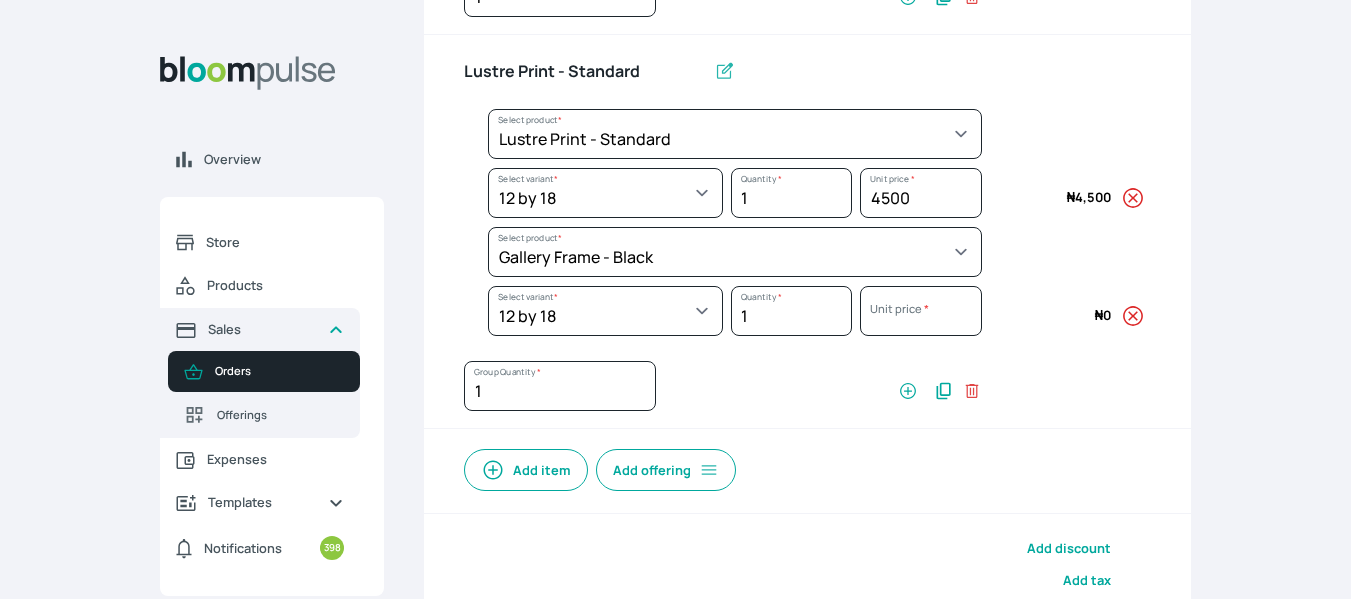 select on "5fa67804-61d7-459d-93b4-9e8949636f1b" 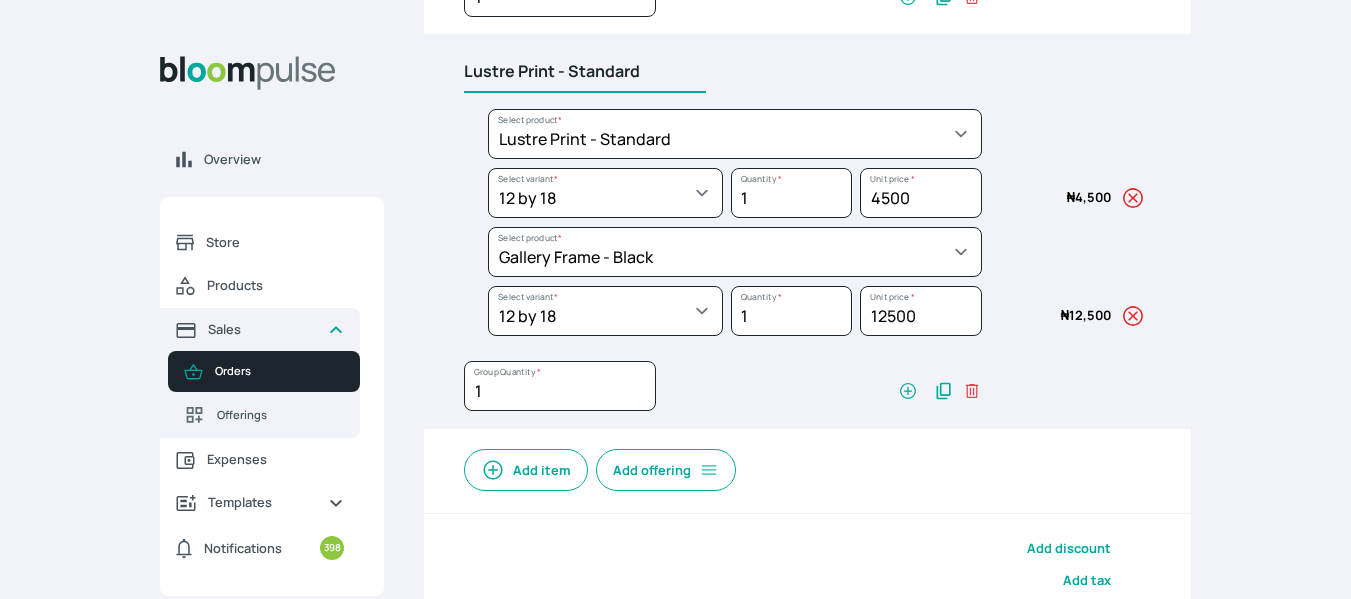 click on "Lustre Print - Standard" at bounding box center (585, 72) 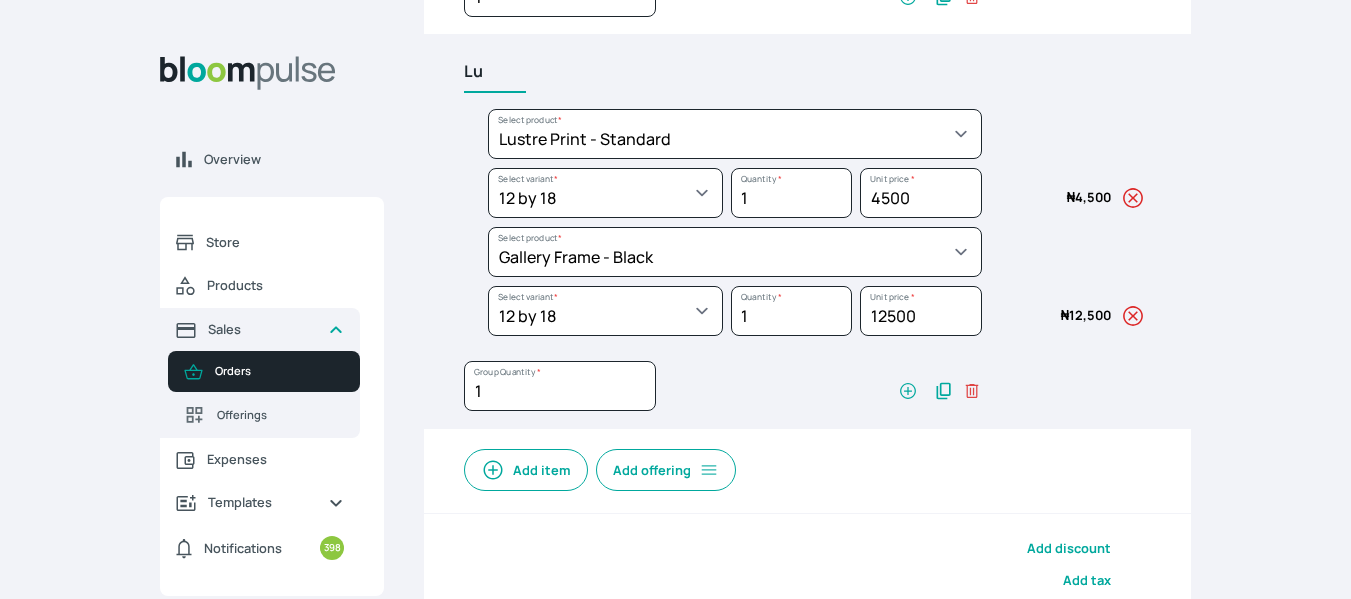 type on "L" 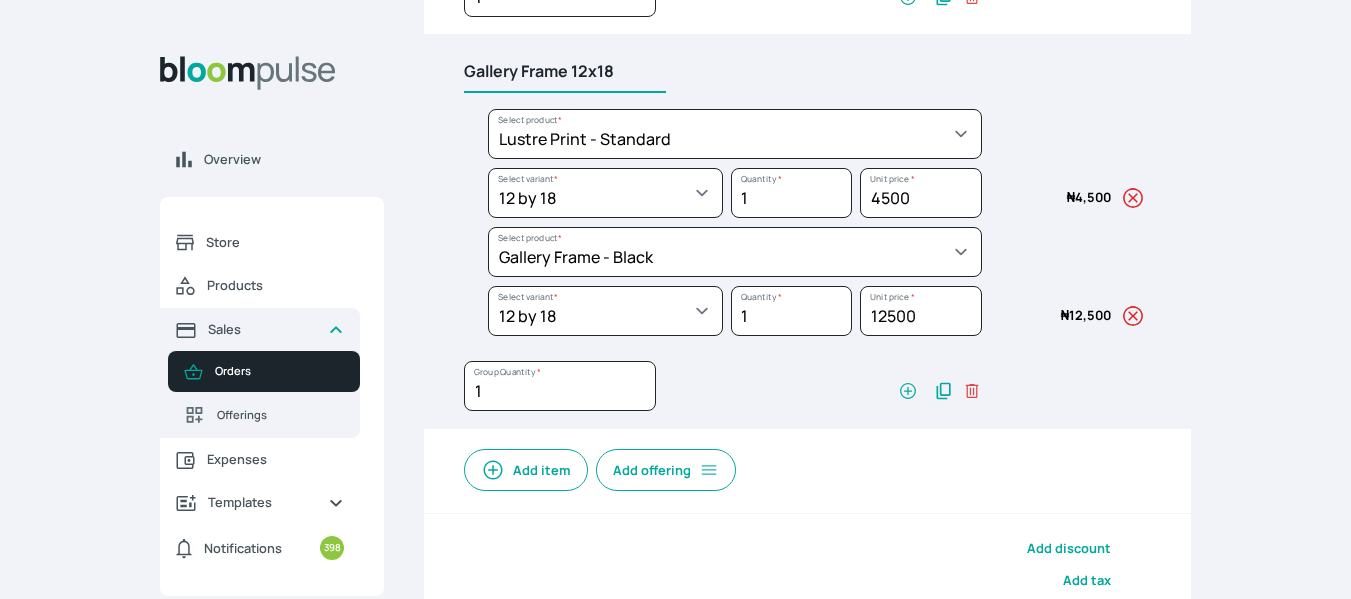 type on "Gallery Frame 12x18" 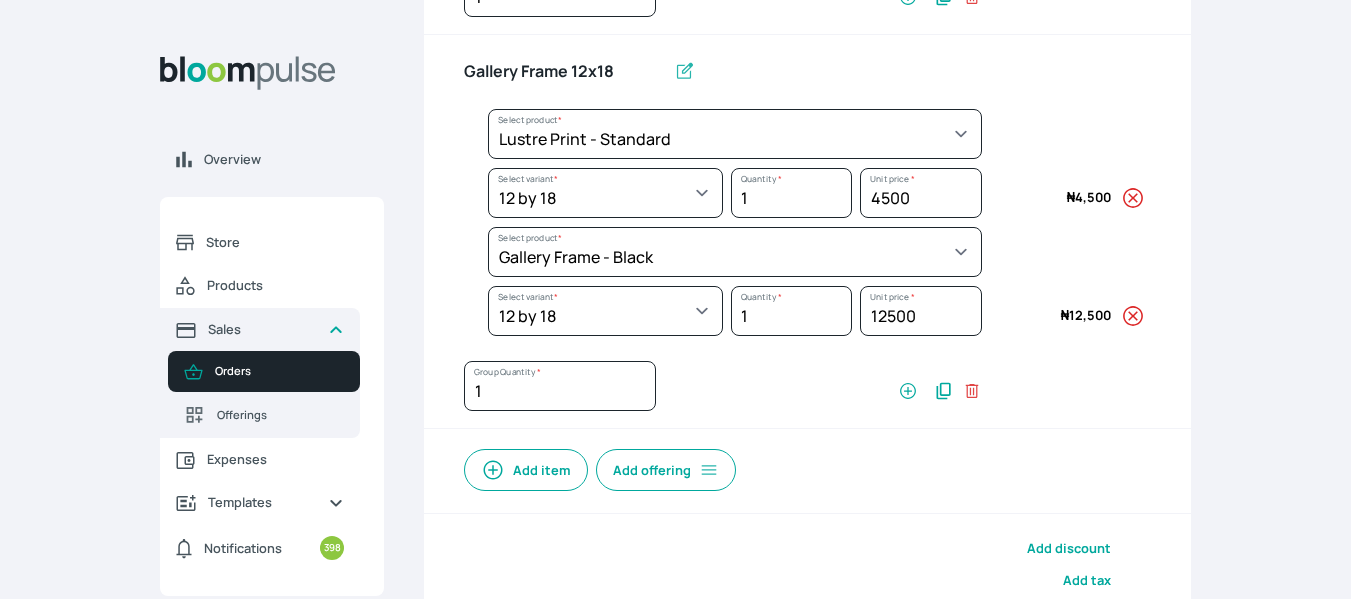 click on "Overview Store Products Sales Orders Offerings Expenses Templates Notifications 398 Atirira    Add business Sign out Atirira   Add business   Sign out [PERSON_NAME] Atirira Back to  orders Add new  order Order details Order items Additional information Details Amount Lustre Print - Standard Select product * Big Frame (Black) Canvas Print Canvas Print - Standard Canvas Stretching Certificate Printing Dry Mount Lamination Express Order Floating Frame Foam board mount with Matting Folio Box Frame Bracing Frame Stand Gallery Frame - Black Gallery Frame - Brown Gallery Frame - Cream Gallery Frame - White Gallery Rental Lustre Print - PRO Lustre Print - Standard Photowood Print Lamination Slim Gallery Frame - Black White Matting White Mount Board 5mm Wooden Frame Select product  * Select variant * 10 by 10 10 by 12 10 by 15 10 by 16 11 by 12 11 by 14 11.7 by 16.5 12 by 12 12 by 13 12 by 14 12 by 15 12 by 16 12 by 18 12 by 20 14 by 18 14 by 20 14 by 24 14 by 8 16 by 16 16 by 20 16 by 22 16 by 24 16 by 29 18 by 18" at bounding box center [675, -409] 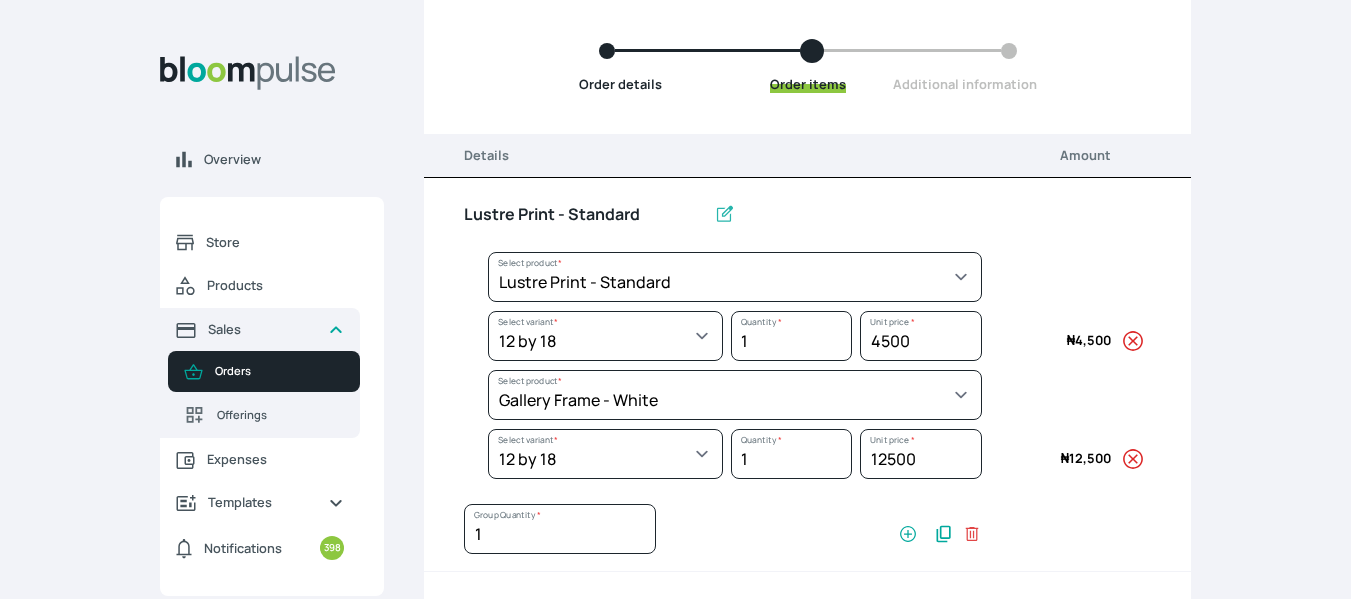 scroll, scrollTop: 158, scrollLeft: 0, axis: vertical 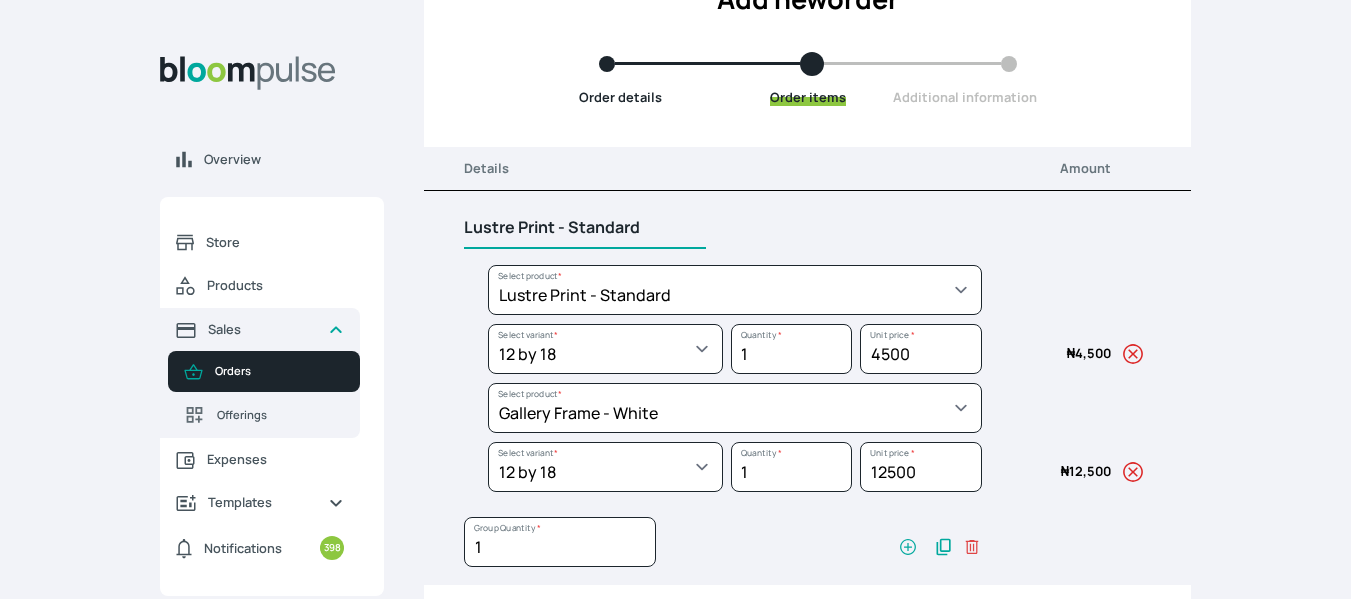 click on "Lustre Print - Standard" at bounding box center (585, 228) 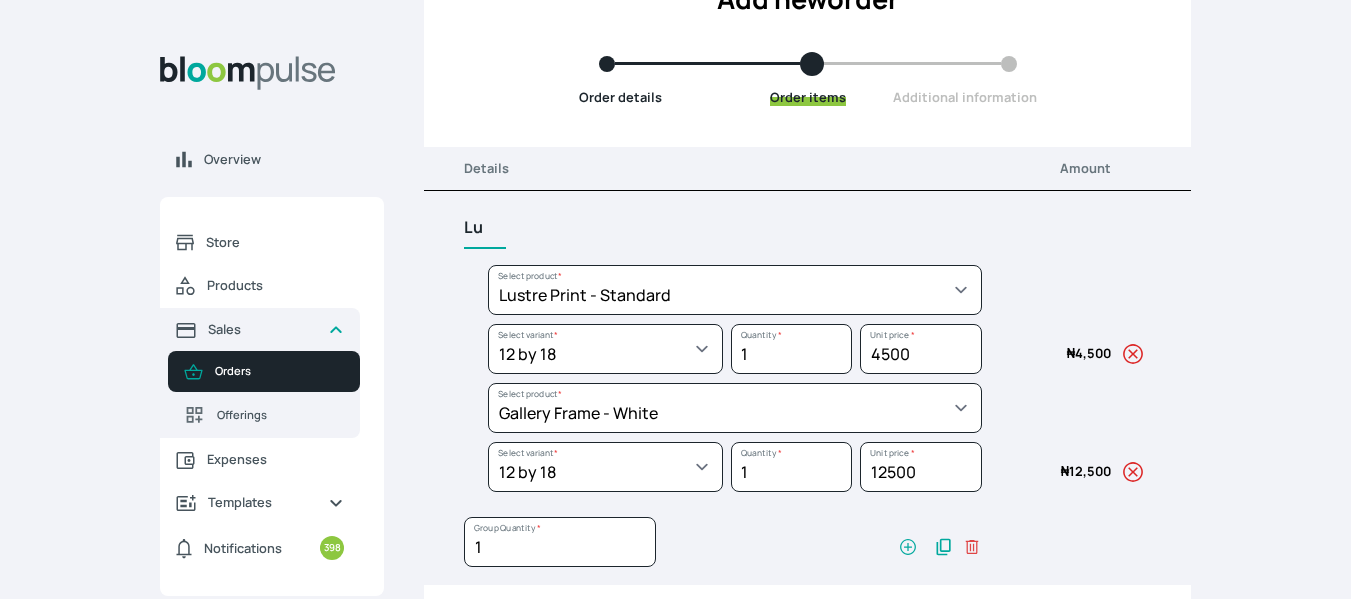 type on "L" 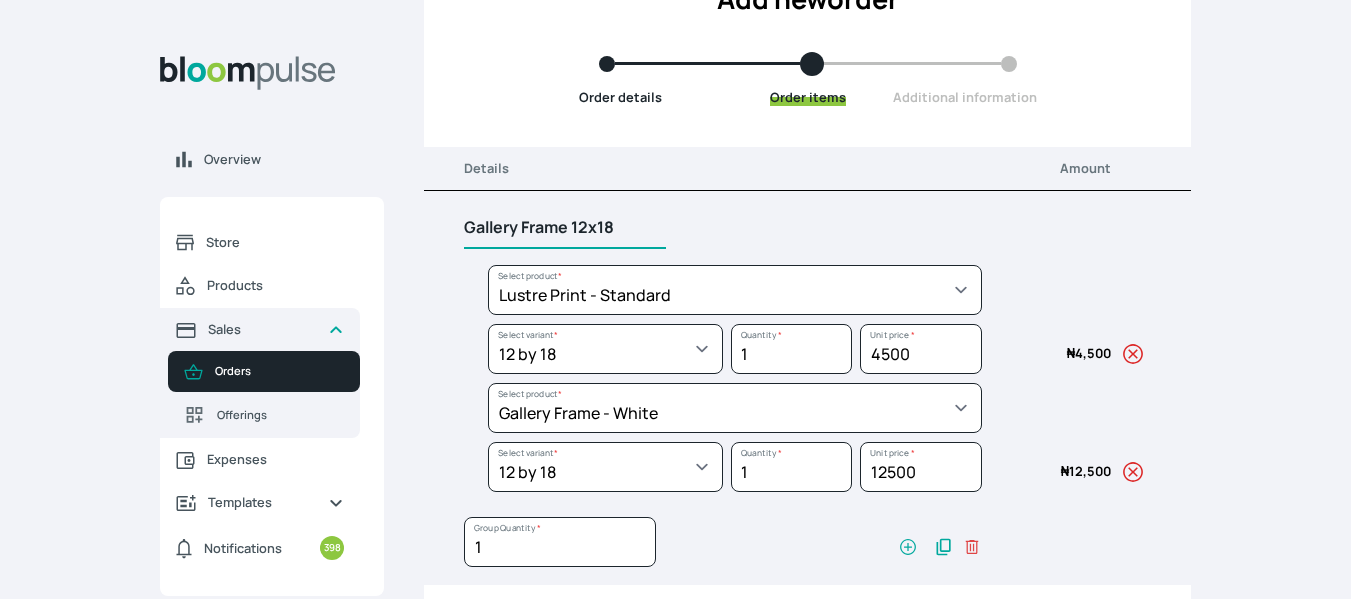 type on "Gallery Frame 12x18" 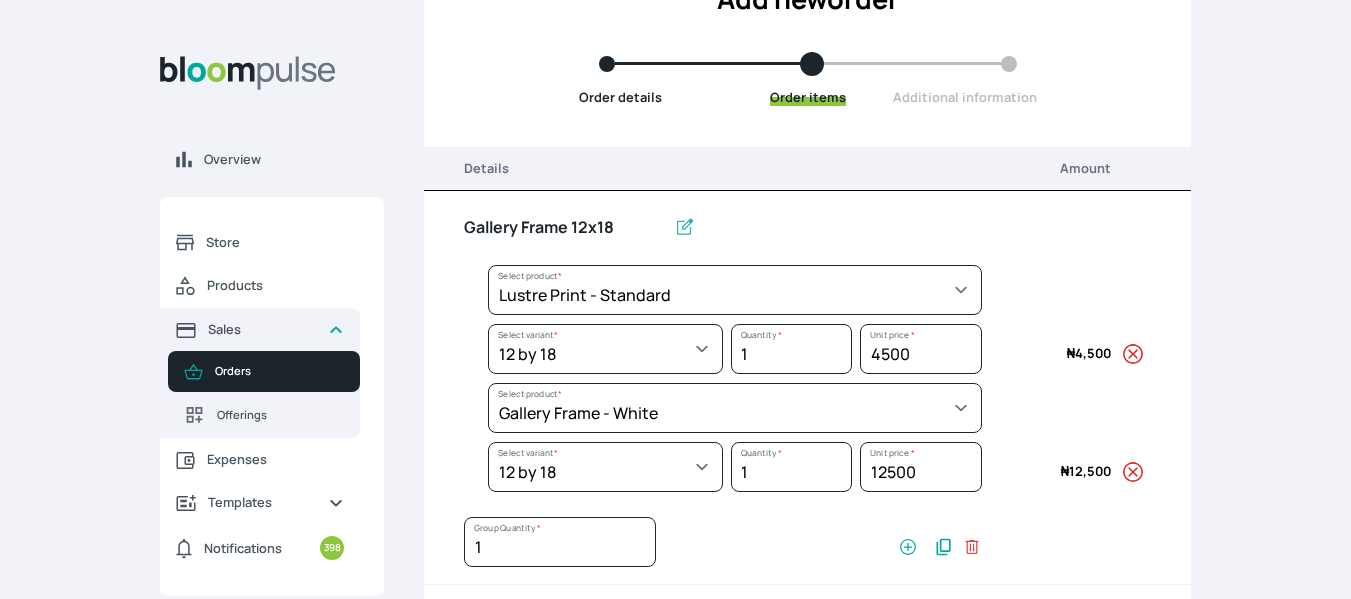 click on "Overview Store Products Sales Orders Offerings Expenses Templates Notifications 398 Atirira    Add business Sign out Atirira   Add business   Sign out [PERSON_NAME] Atirira Back to  orders Add new  order Order details Order items Additional information Details Amount Gallery Frame 12x18 Select product * Big Frame (Black) Canvas Print Canvas Print - Standard Canvas Stretching Certificate Printing Dry Mount Lamination Express Order Floating Frame Foam board mount with Matting Folio Box Frame Bracing Frame Stand Gallery Frame - Black Gallery Frame - Brown Gallery Frame - Cream Gallery Frame - White Gallery Rental Lustre Print - PRO Lustre Print - Standard Photowood Print Lamination Slim Gallery Frame - Black White Matting White Mount Board 5mm Wooden Frame Select product  * Select variant * 10 by 10 10 by 12 10 by 15 10 by 16 11 by 12 11 by 14 11.7 by 16.5 12 by 12 12 by 13 12 by 14 12 by 15 12 by 16 12 by 18 12 by 20 14 by 18 14 by 20 14 by 24 14 by 8 16 by 16 16 by 20 16 by 22 16 by 24 16 by 29 18 by 18  * 1" at bounding box center [675, 141] 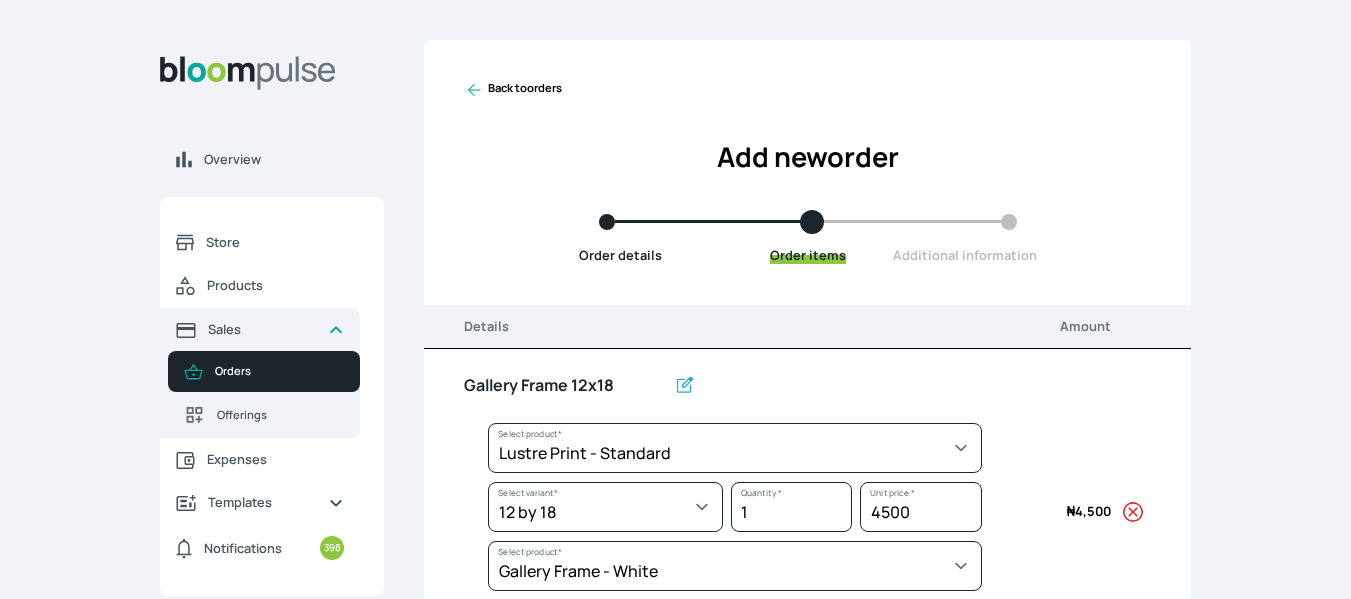 scroll, scrollTop: 887, scrollLeft: 0, axis: vertical 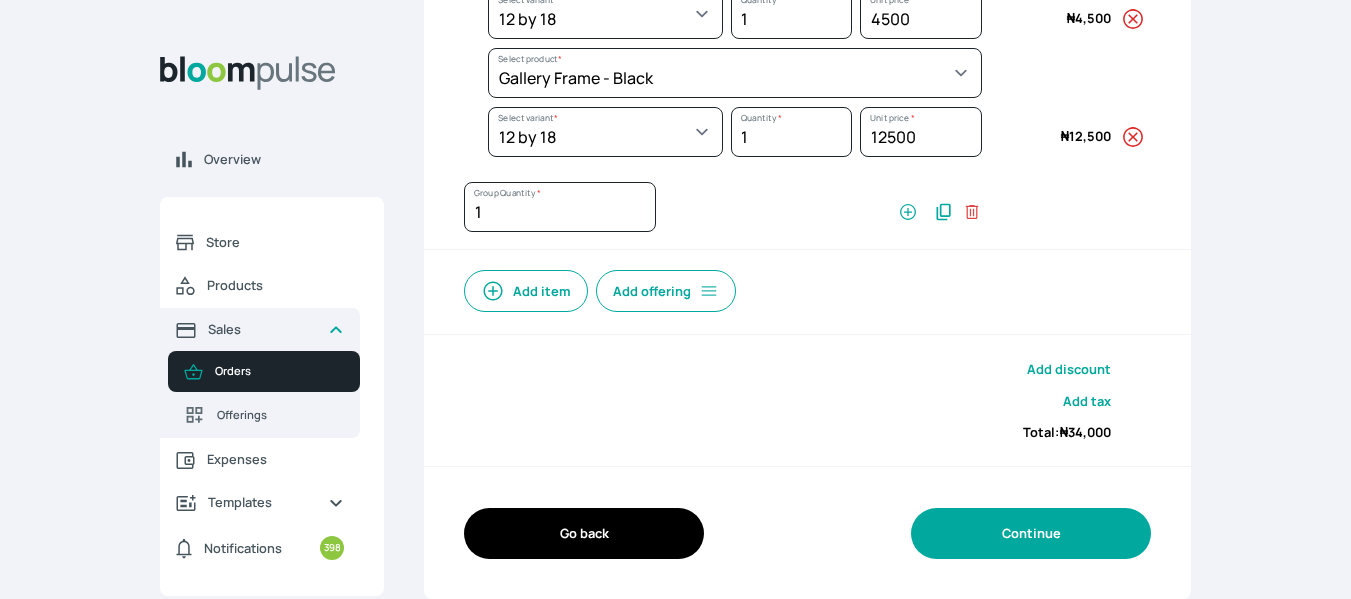 click on "Continue" at bounding box center (1031, 533) 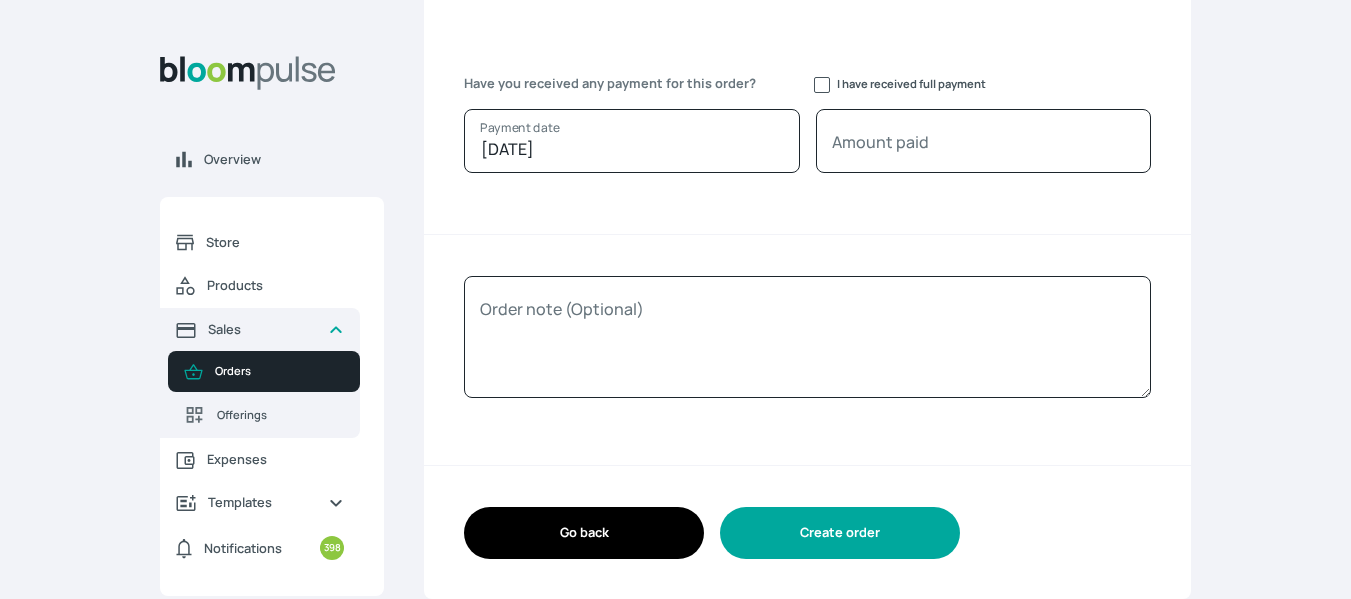 click on "Create order" at bounding box center [840, 532] 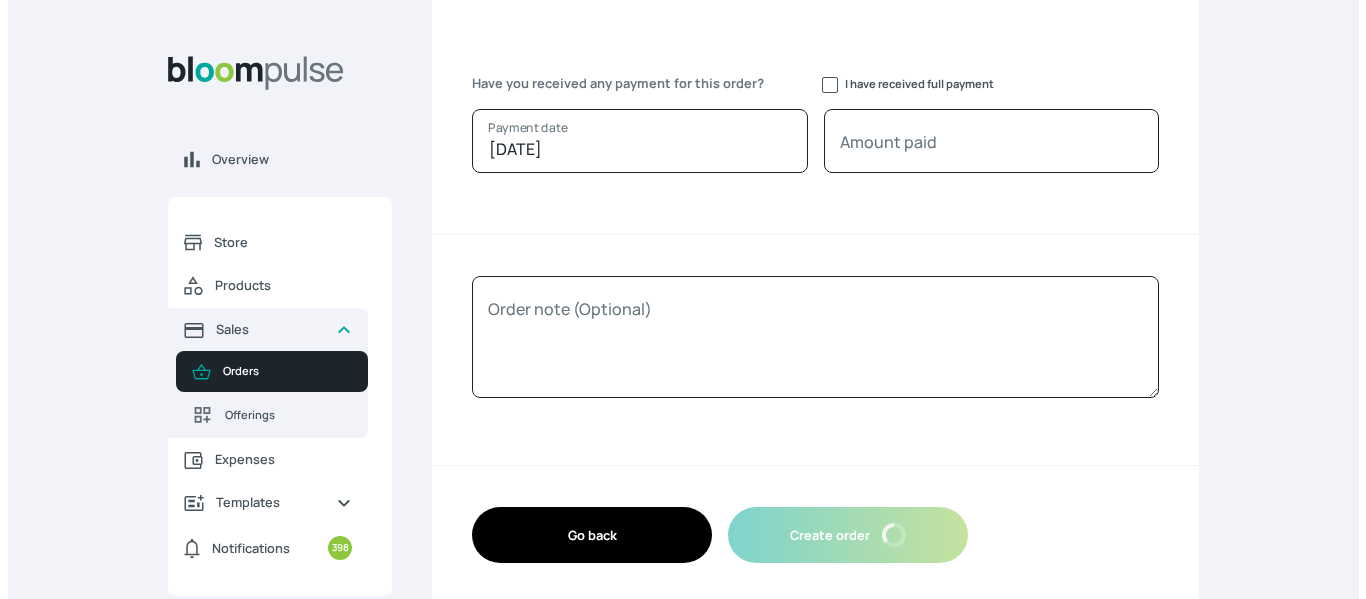 scroll, scrollTop: 0, scrollLeft: 0, axis: both 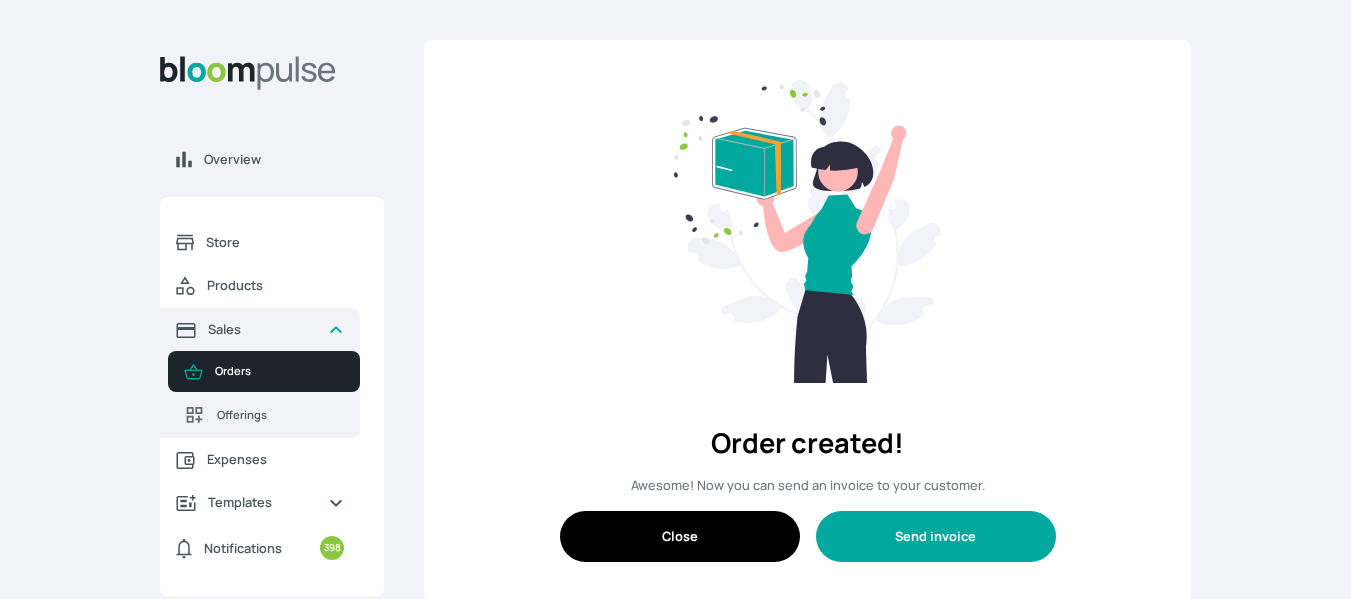 click on "Send invoice" at bounding box center (936, 536) 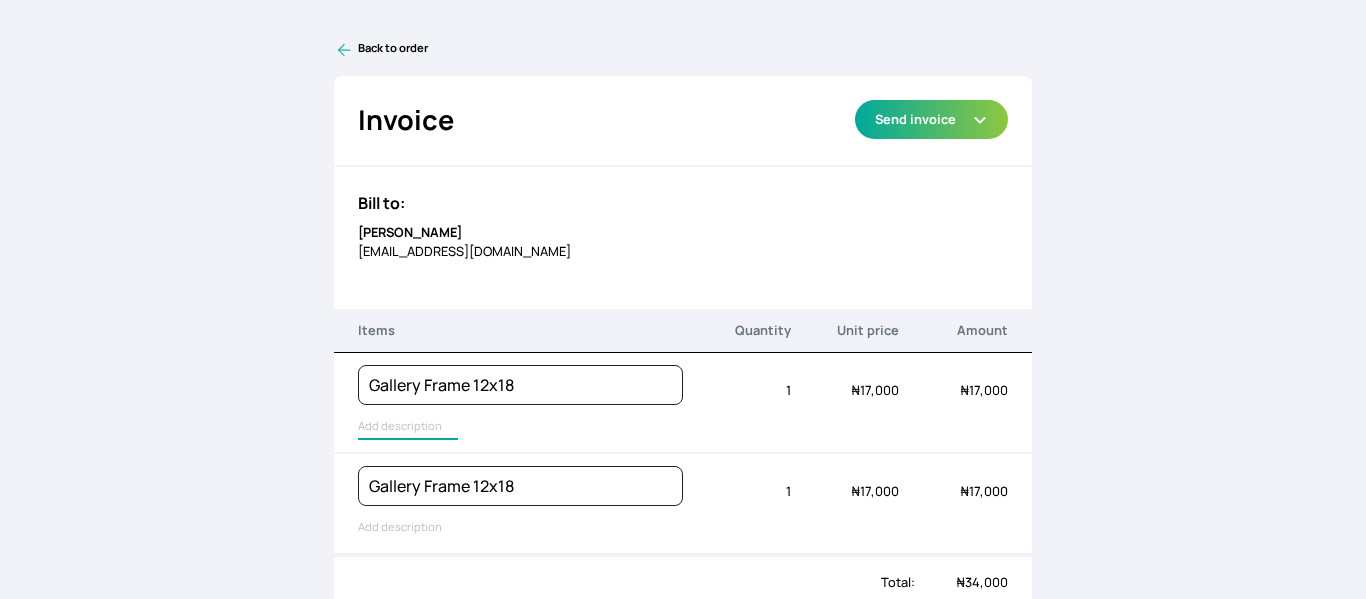 type on "Lustre Print - Standard, Gallery Frame - White" 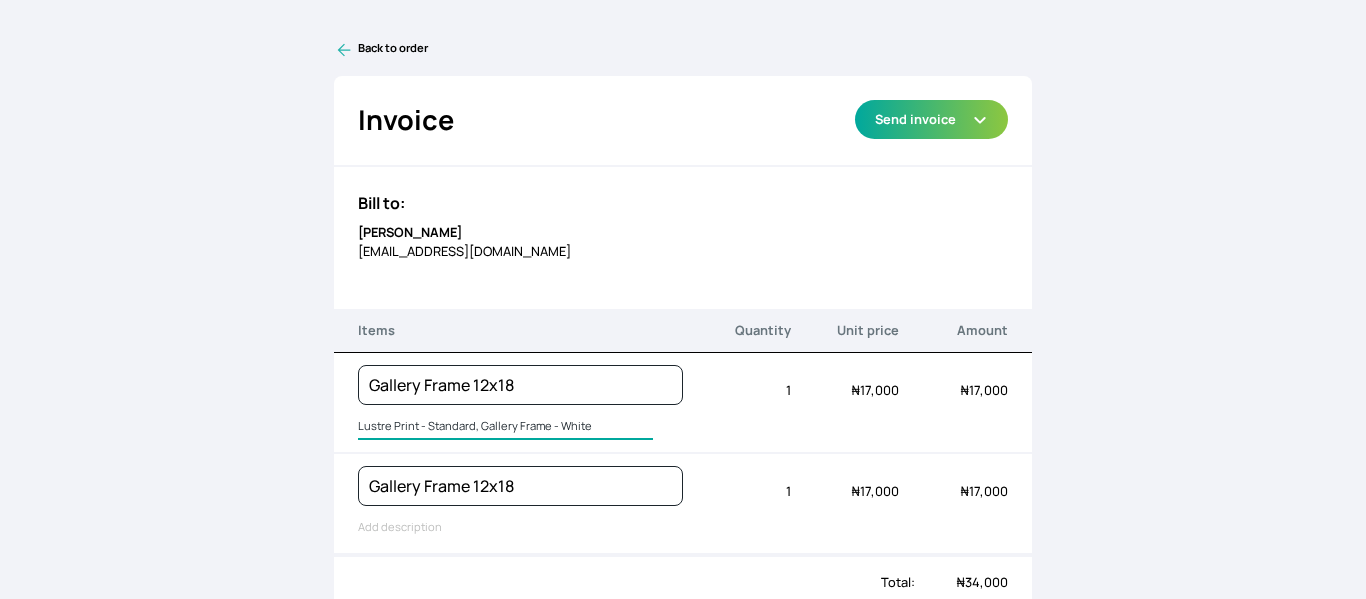click on "Lustre Print - Standard, Gallery Frame - White" at bounding box center [505, 427] 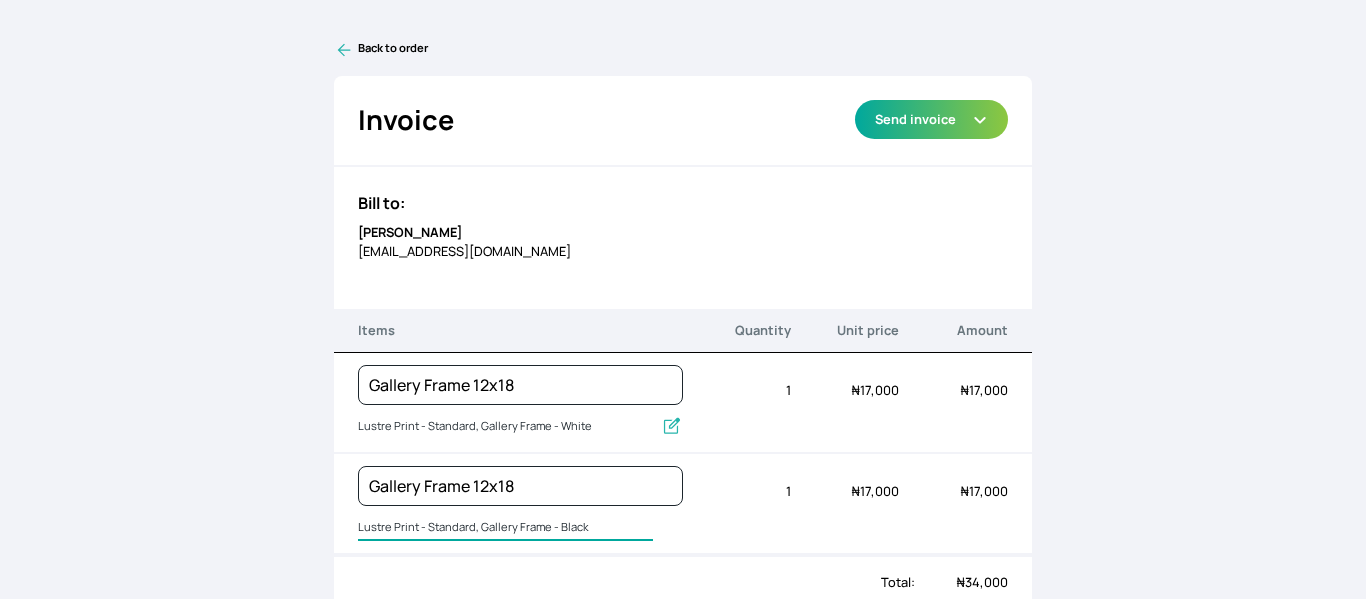 type on "Lustre Print - Standard, Gallery Frame - Black" 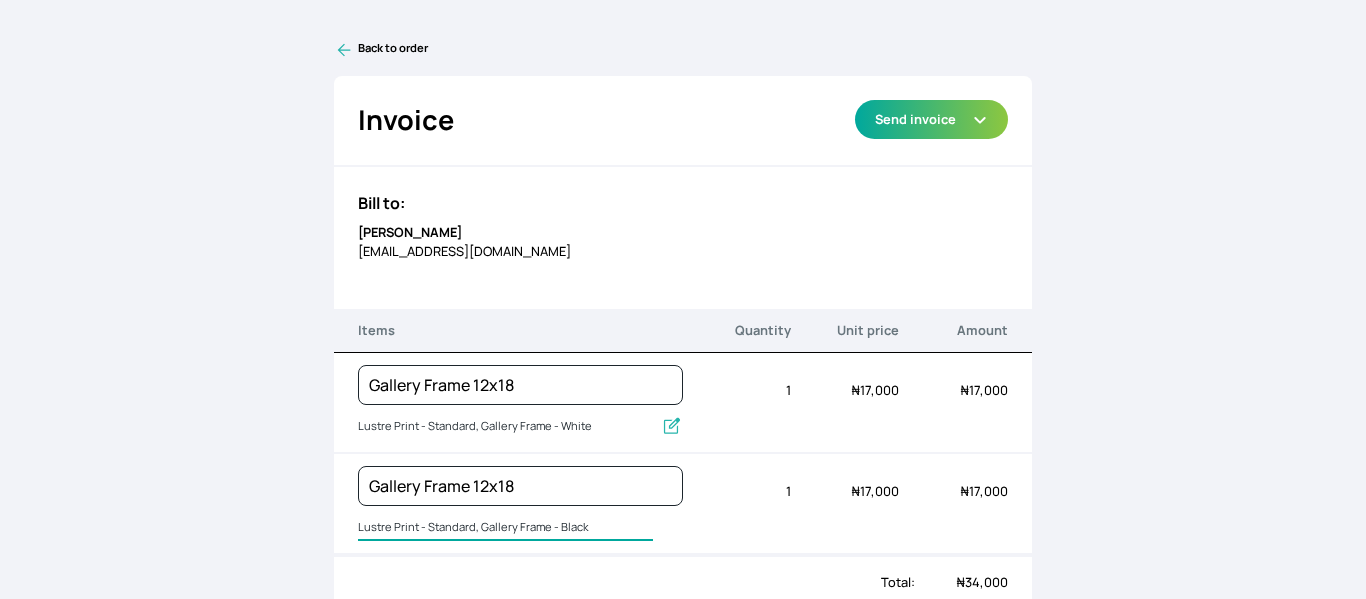 click on "Lustre Print - Standard, Gallery Frame - Black" at bounding box center [505, 528] 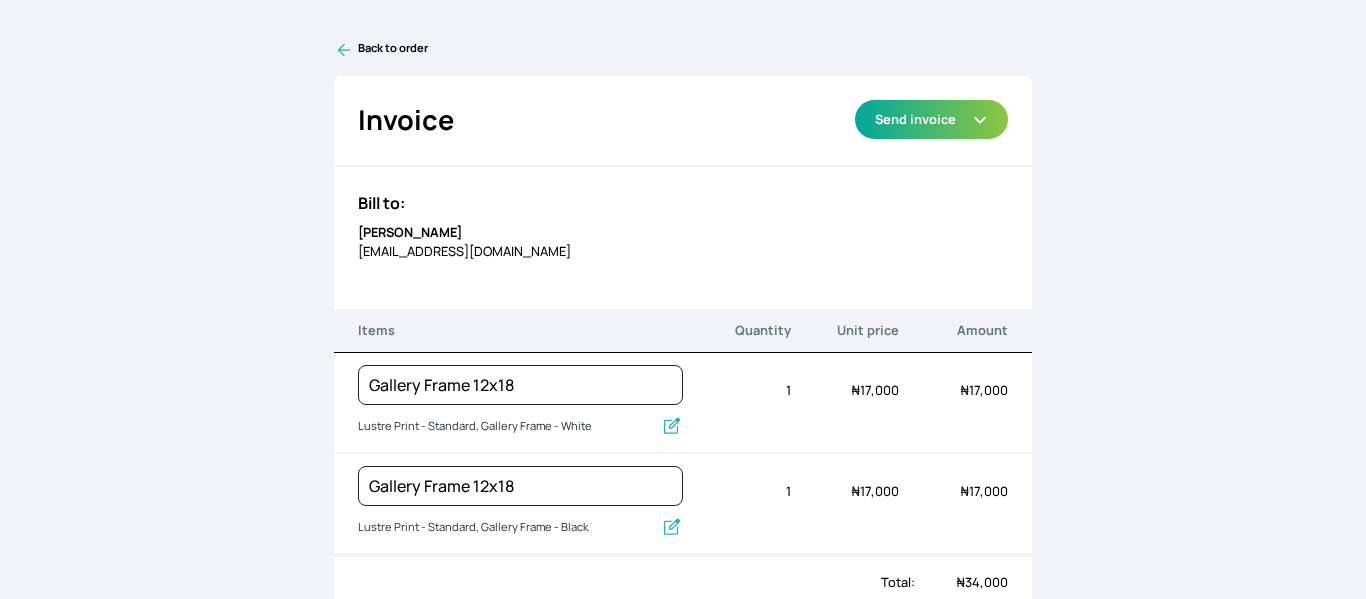 click on "Back to order Invoice Send via Email Send via WhatsApp Export as PDF Preview Send invoice Bill to: Simon Emmy [EMAIL_ADDRESS][DOMAIN_NAME] Items Quantity Unit price Amount Gallery Frame 12x18 Lustre Print - Standard, Gallery Frame - White Quantity 1 Unit price ₦ 17,000 Amount ₦ 17,000 Gallery Frame 12x18 Lustre Print - Standard, Gallery Frame - Black Quantity 1 Unit price ₦ 17,000 Amount ₦ 17,000 Total: ₦ 34,000 Payment Payment due on: [DATE] January February March April May June July August September October November [DATE] 2044 2043 2042 2041 2040 2039 2038 2037 2036 2035 2034 2033 2032 2031 2030 2029 2028 2027 2026 2025 2024 2023 2022 2021 2020 2019 2018 2017 2016 2015 2014 2013 2012 2011 2010 2009 2008 2007 2006 2005 2004 2003 2002 2001 2000 1999 1998 1997 1996 1995 1994 1993 1992 1991 1990 1989 1988 1987 1986 1985 1984 1983 1982 1981 1980 1979 1978 1977 1976 1975 1974 1973 1972 1971 1970 1969 1968 1967 1966 1965 1964 1963 1962 1961 1960 1959 1958 1957 1956 1955 1954 1953 1952 1951 1950" at bounding box center [683, 299] 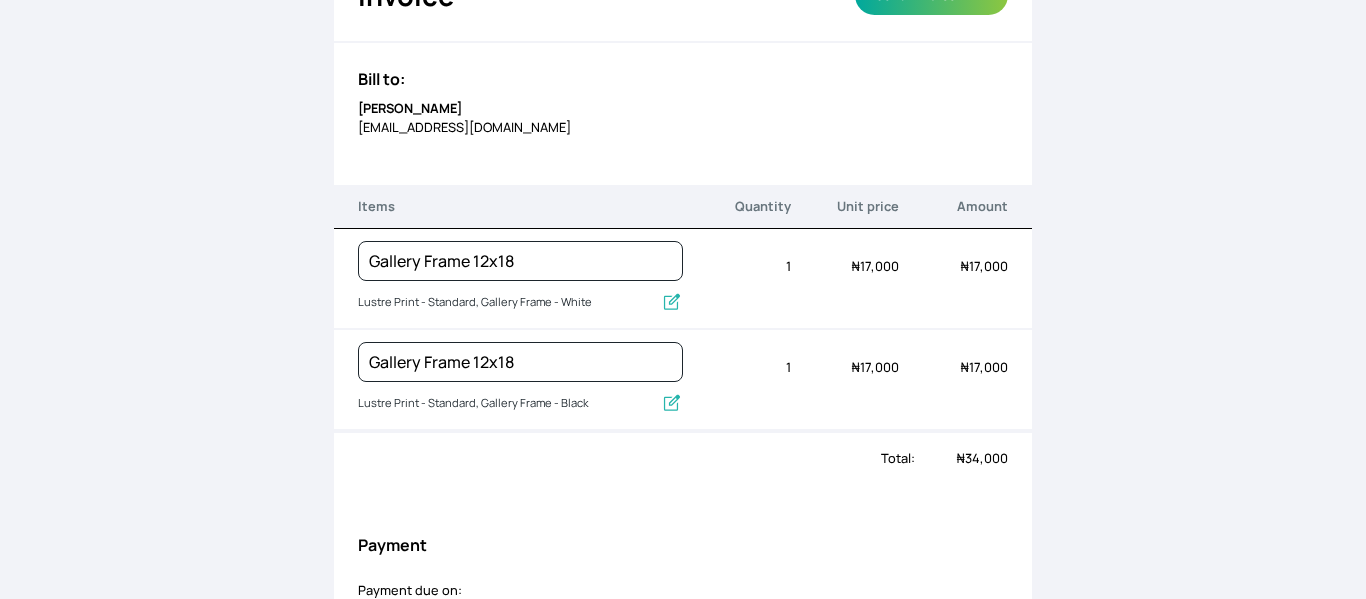 scroll, scrollTop: 0, scrollLeft: 0, axis: both 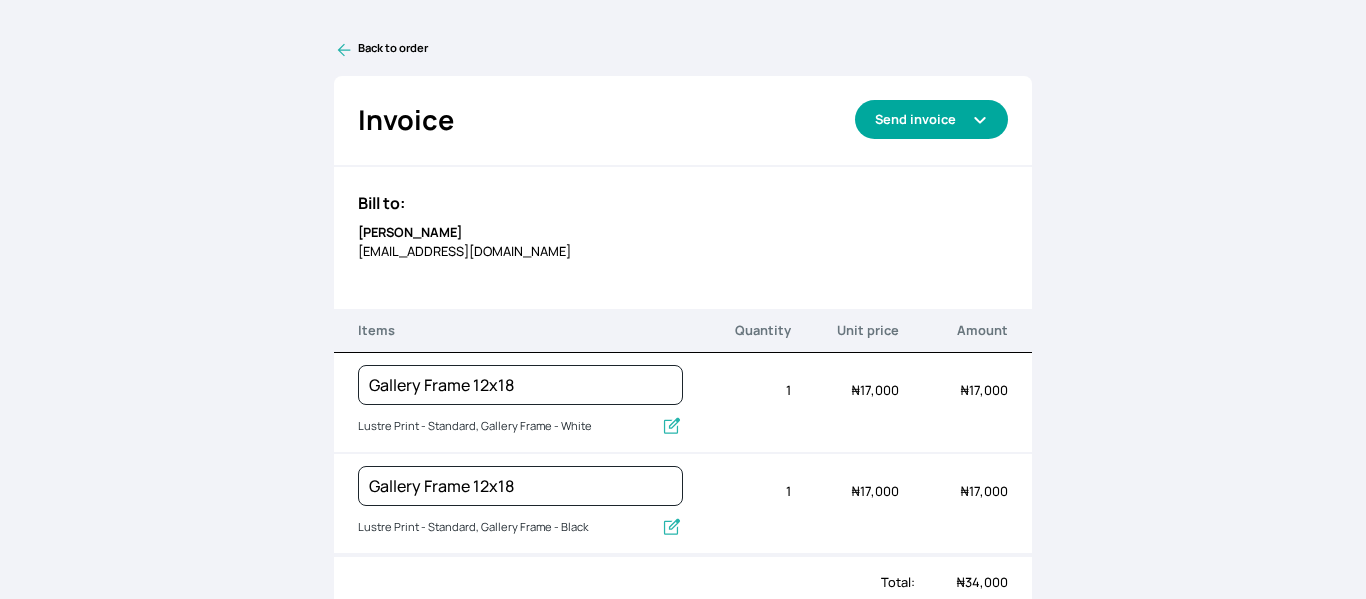 click on "Send invoice" at bounding box center [931, 119] 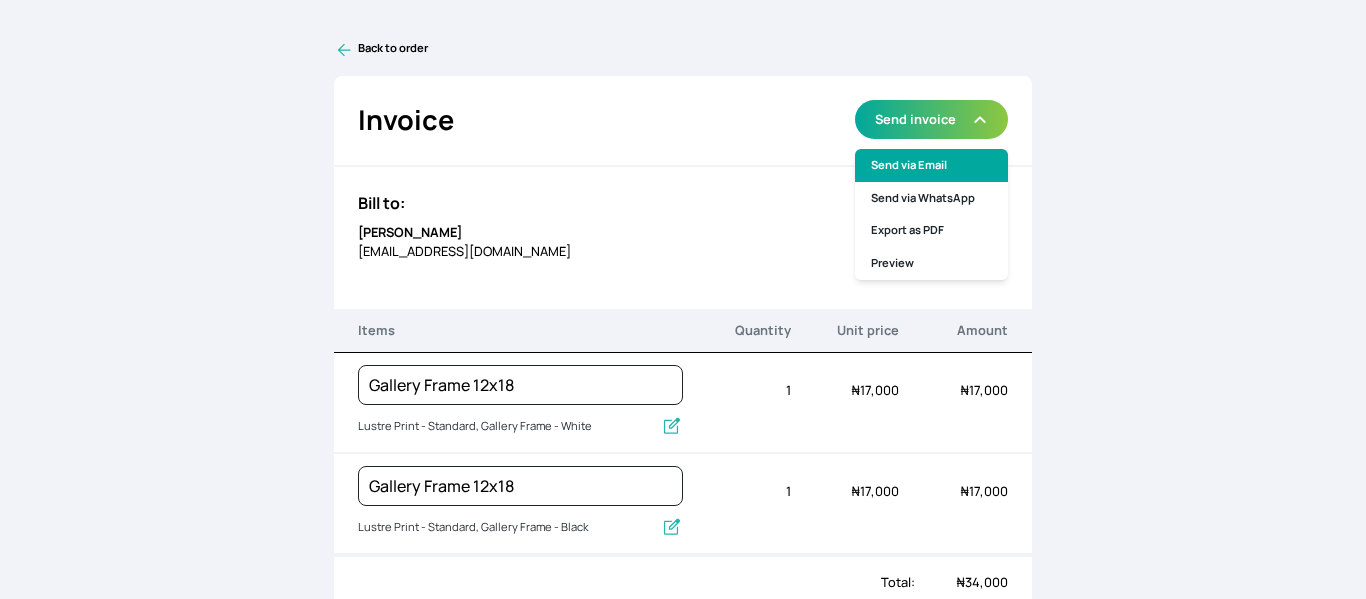 click on "Send via Email" at bounding box center [931, 165] 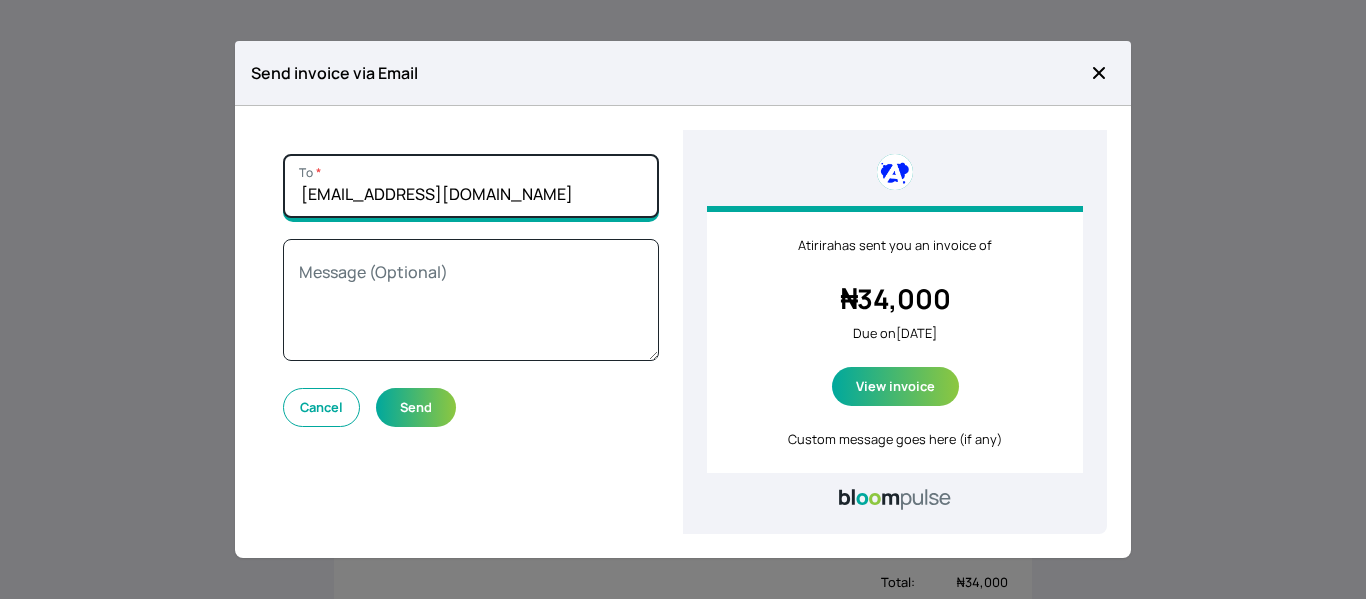 click on "[EMAIL_ADDRESS][DOMAIN_NAME]" at bounding box center (471, 186) 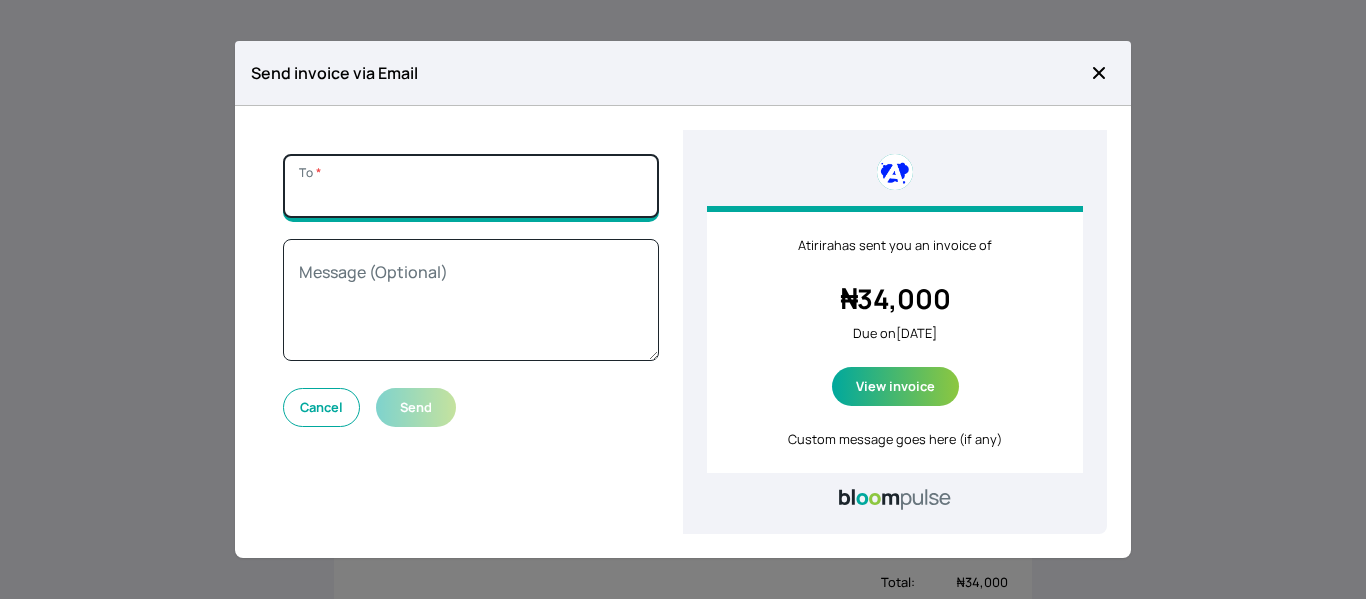 paste on "[EMAIL_ADDRESS][DOMAIN_NAME]" 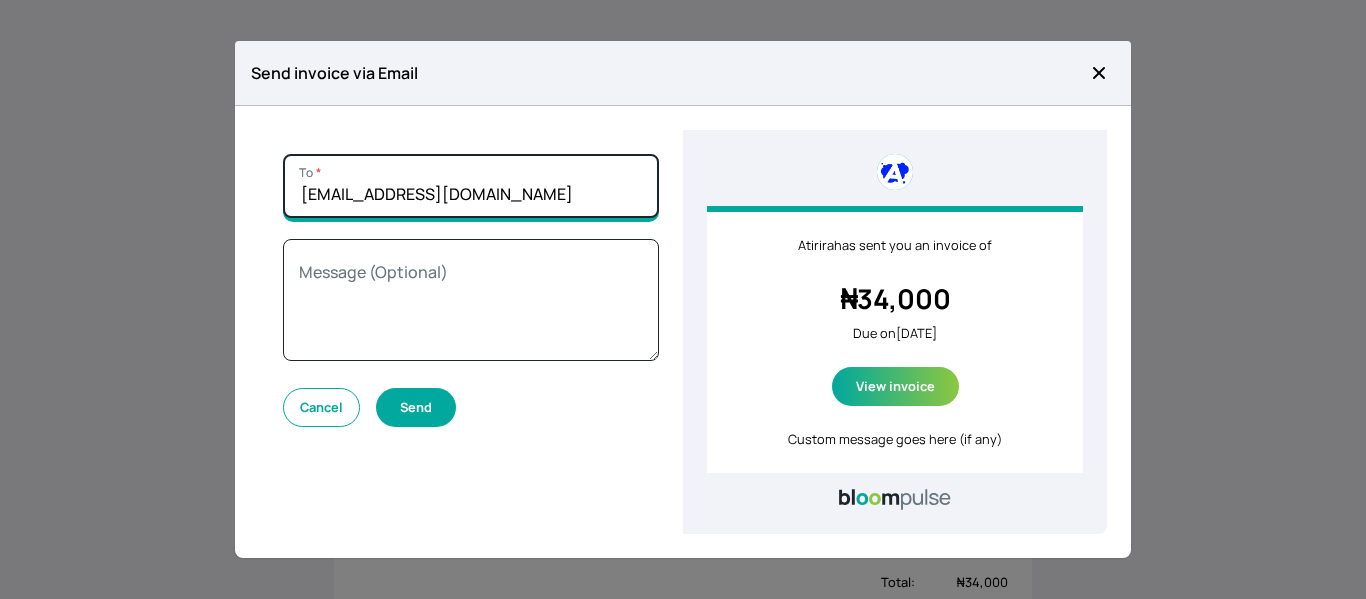 type on "[EMAIL_ADDRESS][DOMAIN_NAME]" 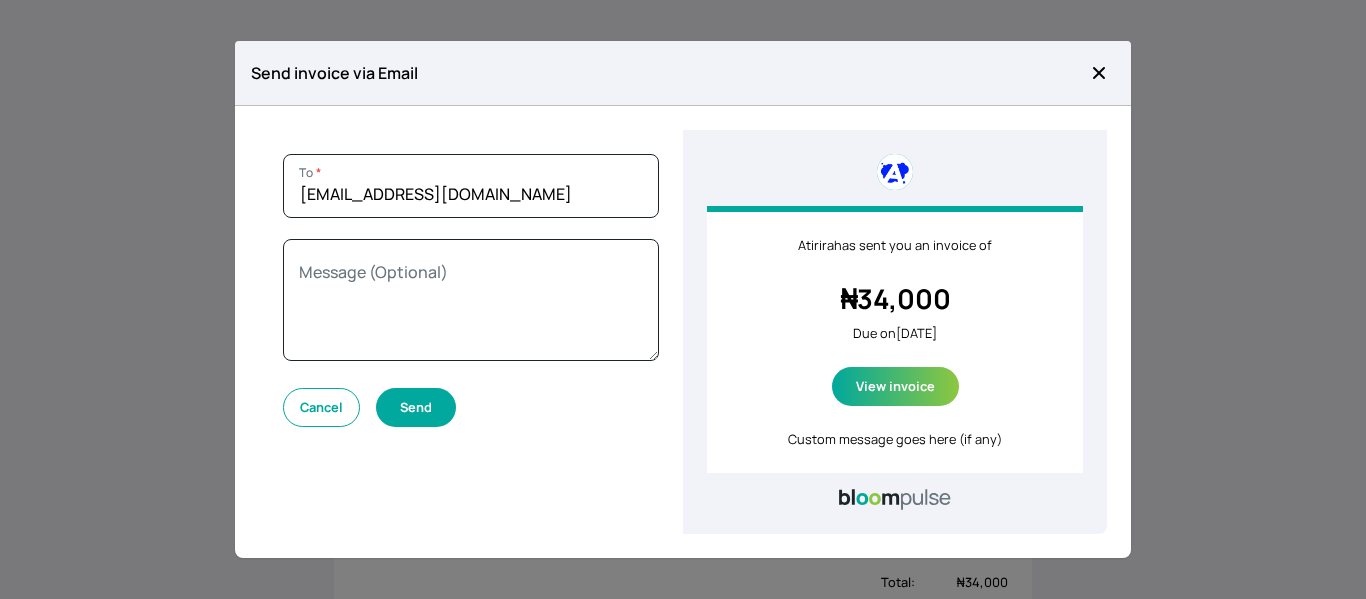 click on "Send" at bounding box center [416, 407] 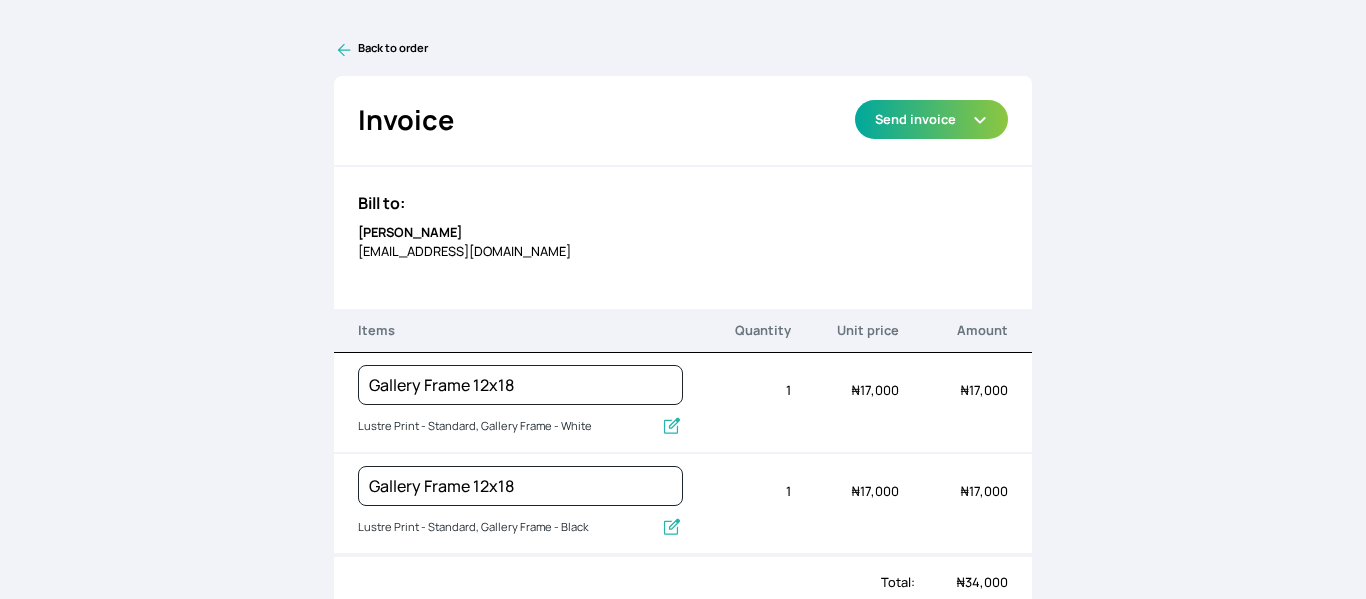 click 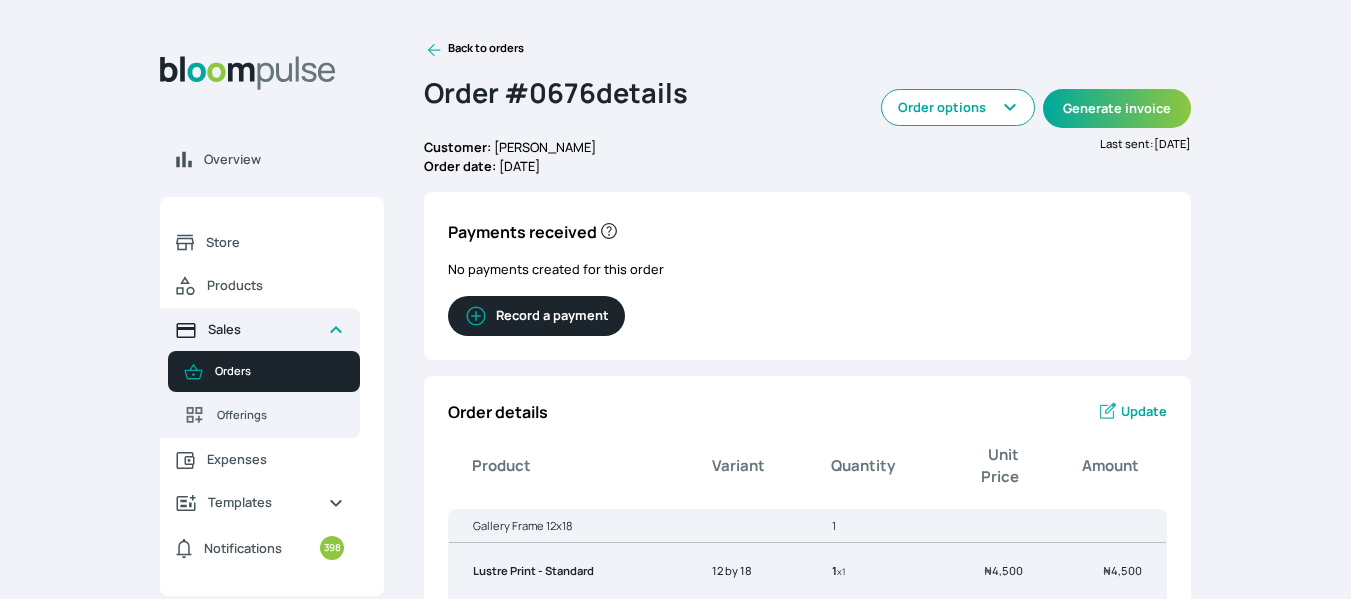 click on "Sales" at bounding box center [260, 329] 